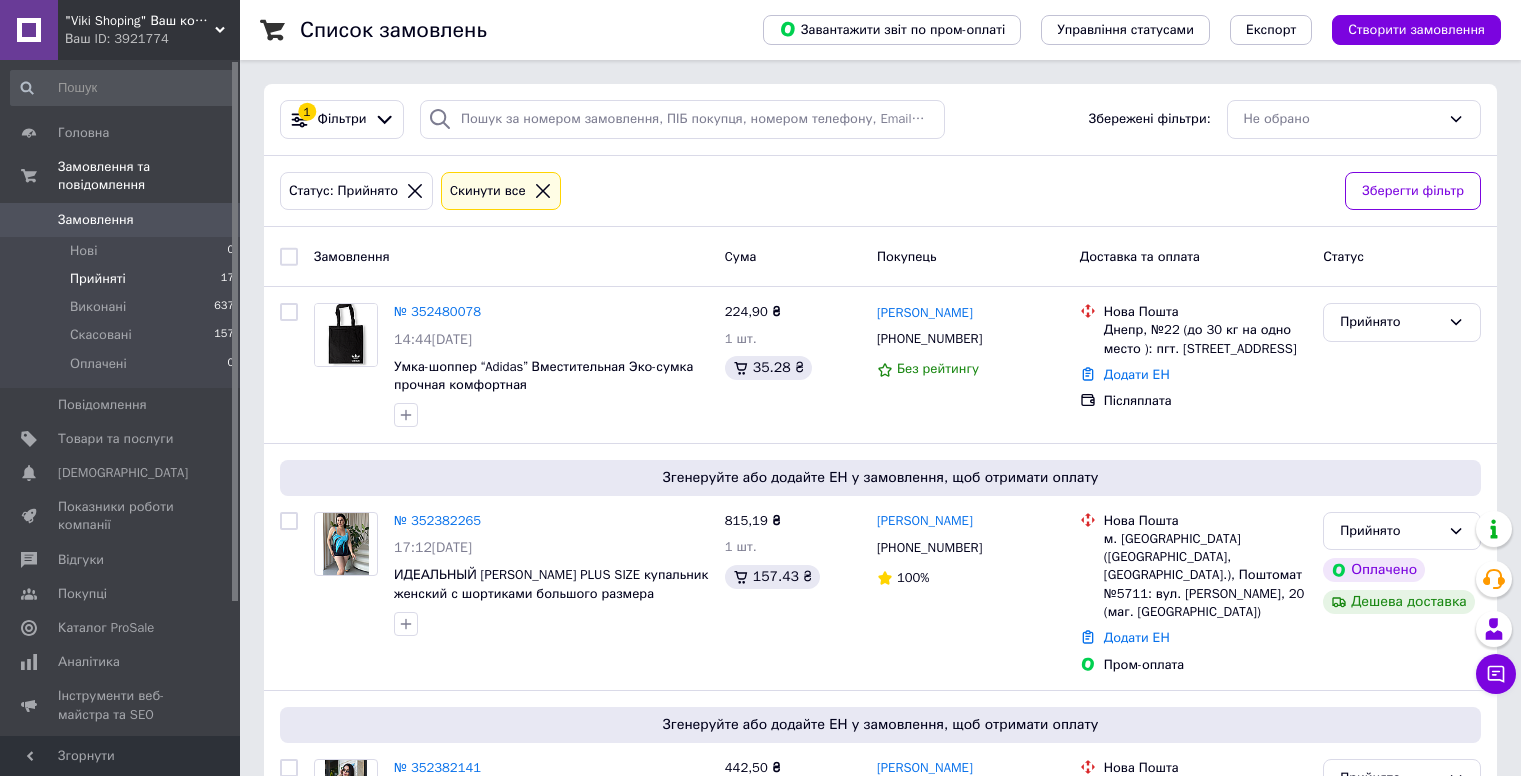 scroll, scrollTop: 0, scrollLeft: 0, axis: both 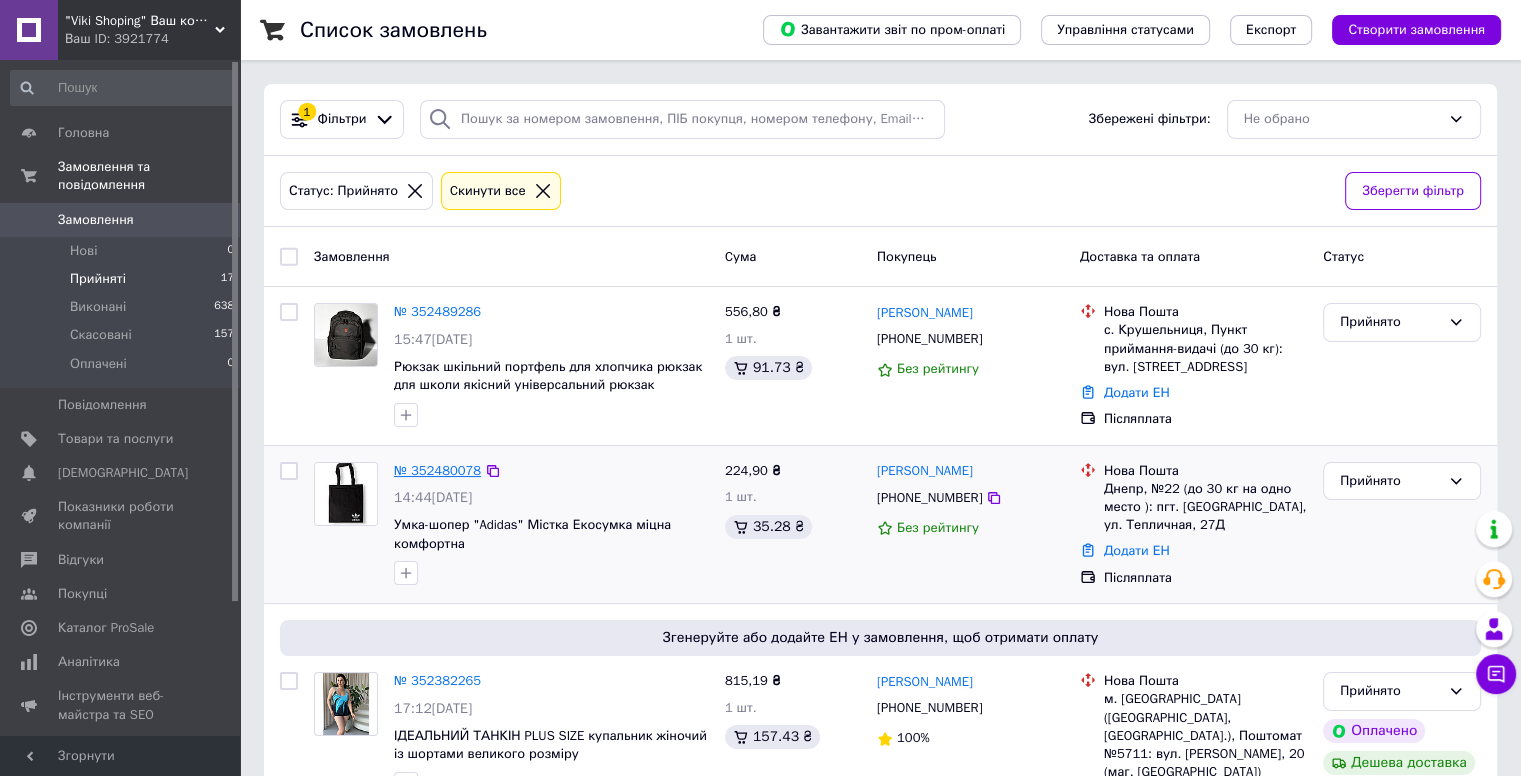 click on "№ 352480078" at bounding box center (437, 470) 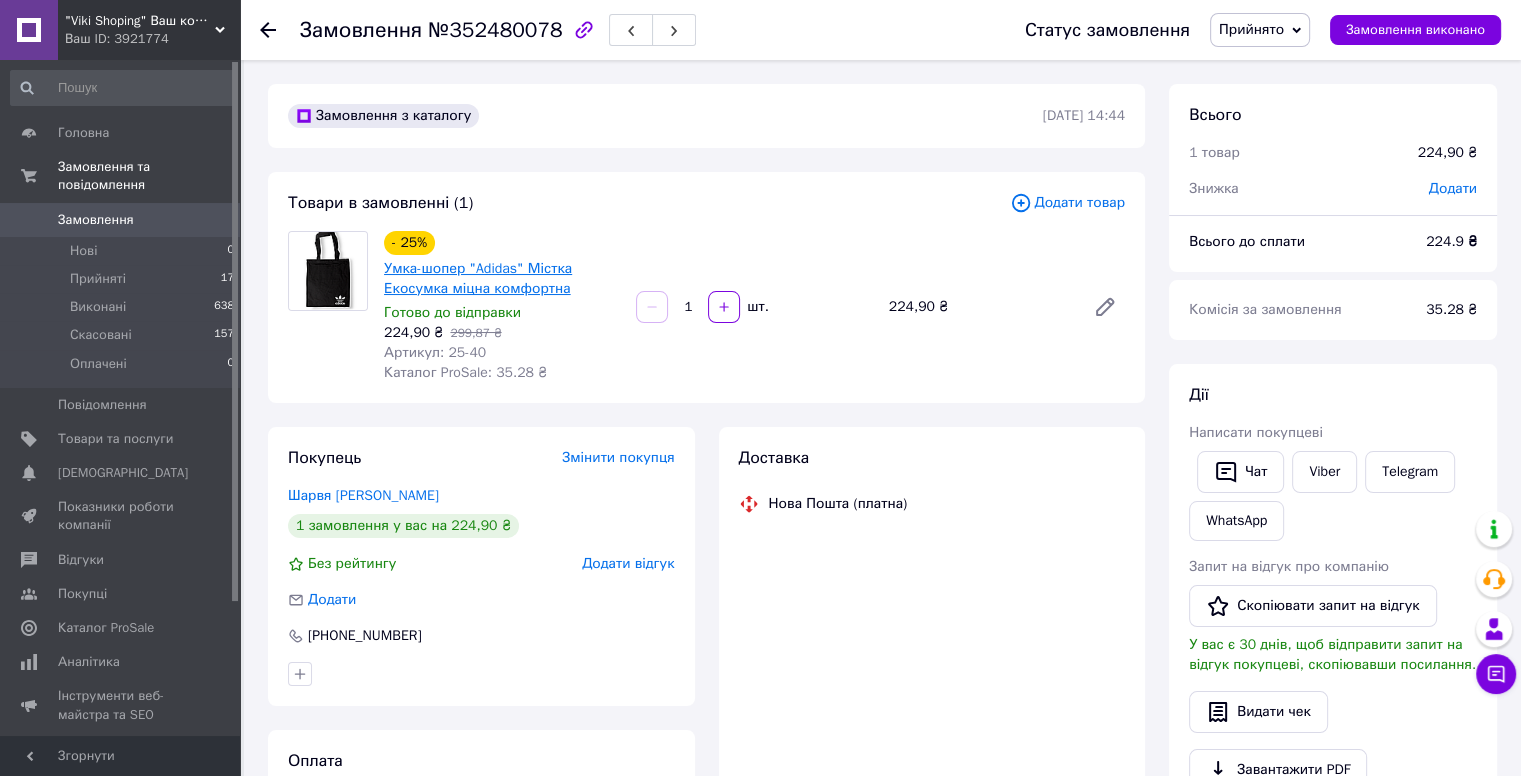 click on "Умка-шопер "Adidas" Містка Екосумка міцна комфортна" at bounding box center (478, 278) 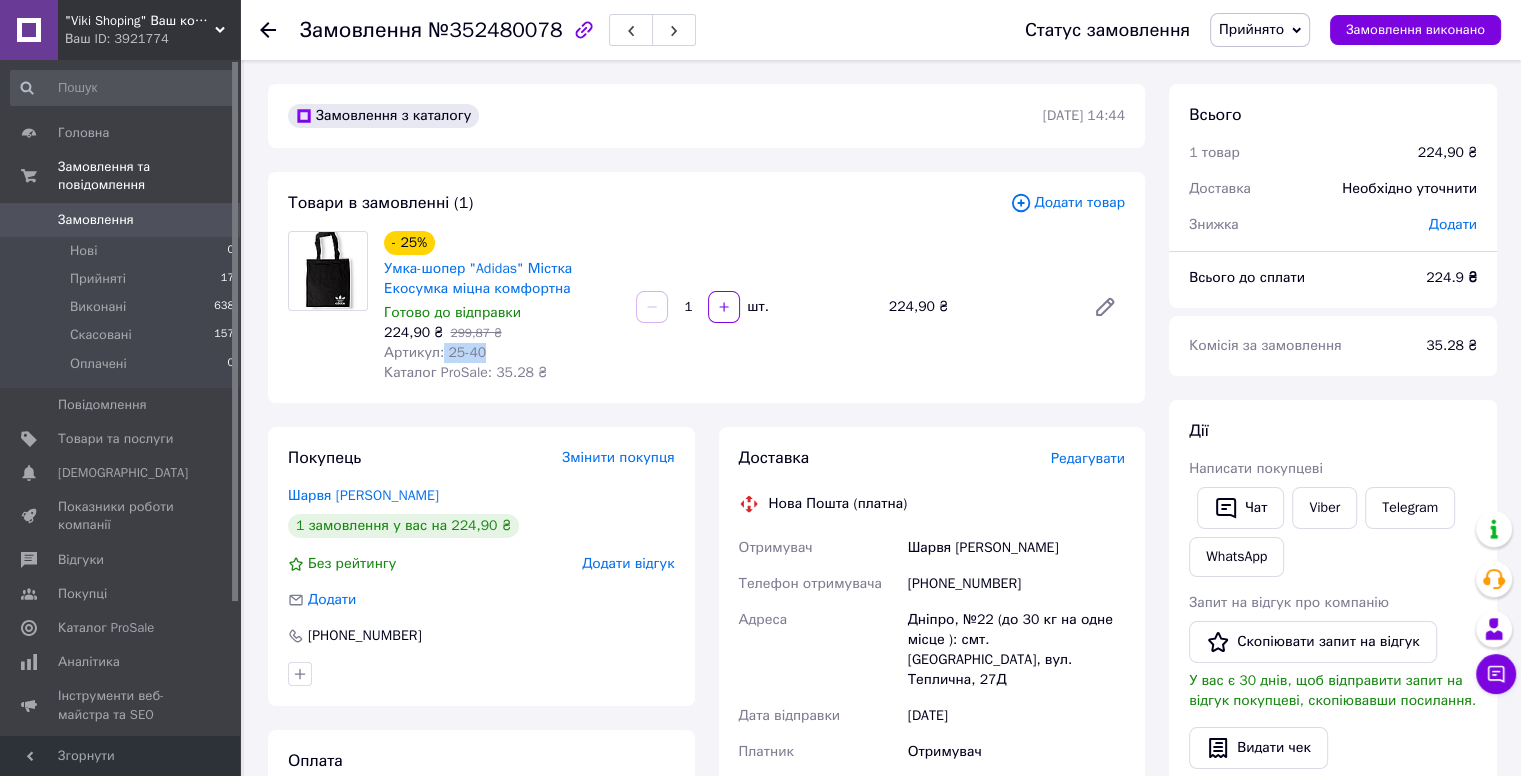 drag, startPoint x: 440, startPoint y: 351, endPoint x: 482, endPoint y: 353, distance: 42.047592 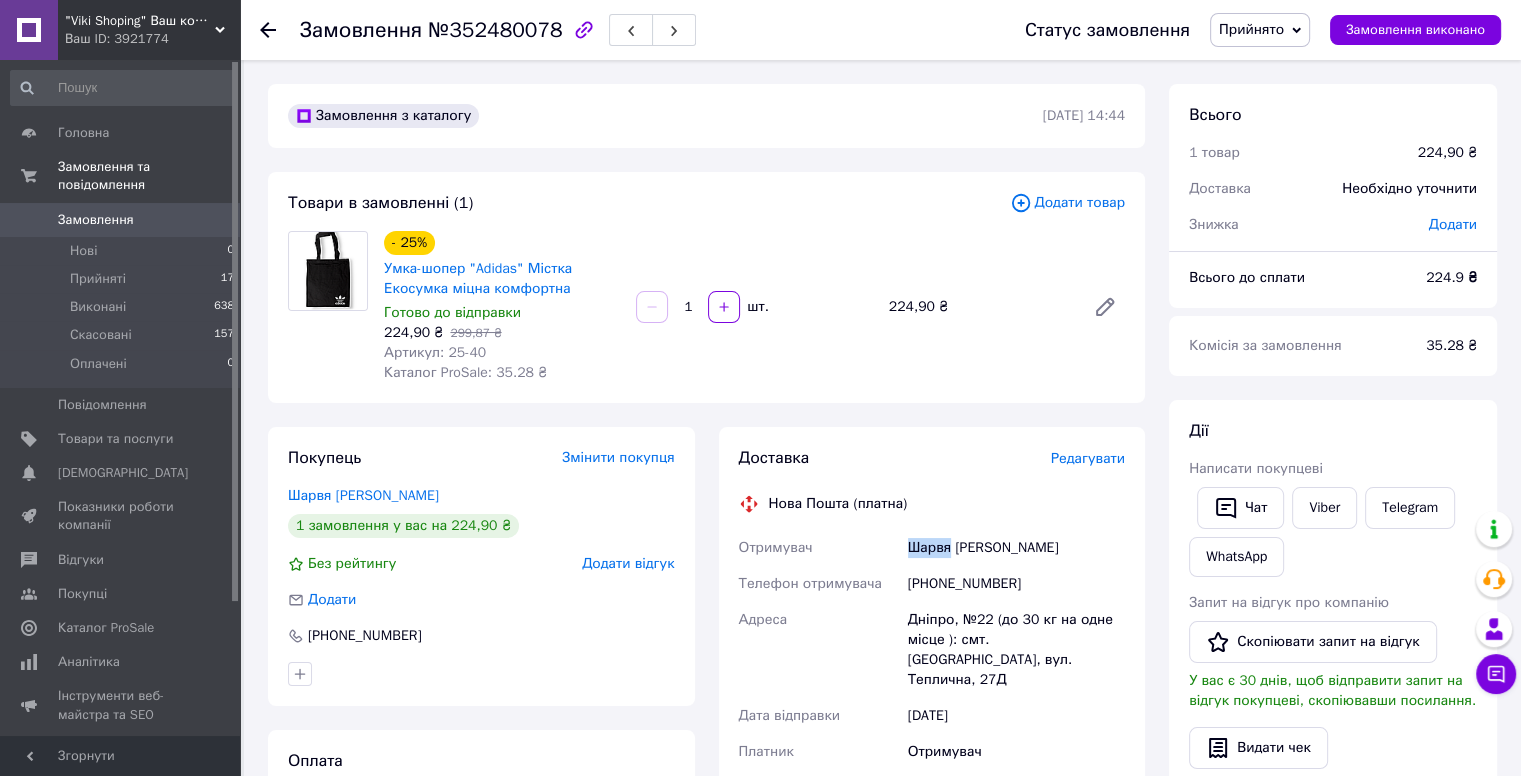 drag, startPoint x: 900, startPoint y: 541, endPoint x: 951, endPoint y: 564, distance: 55.946404 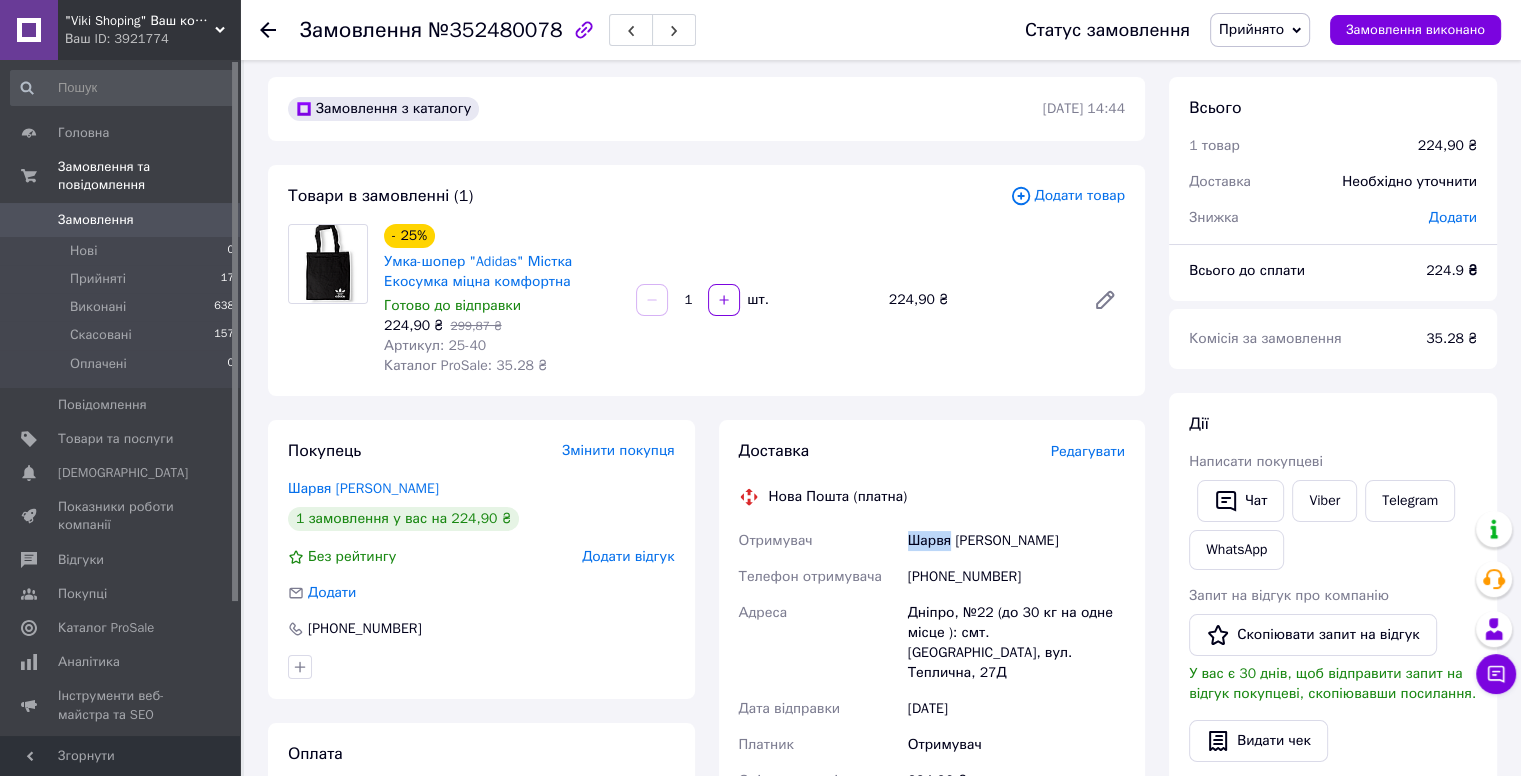 scroll, scrollTop: 0, scrollLeft: 0, axis: both 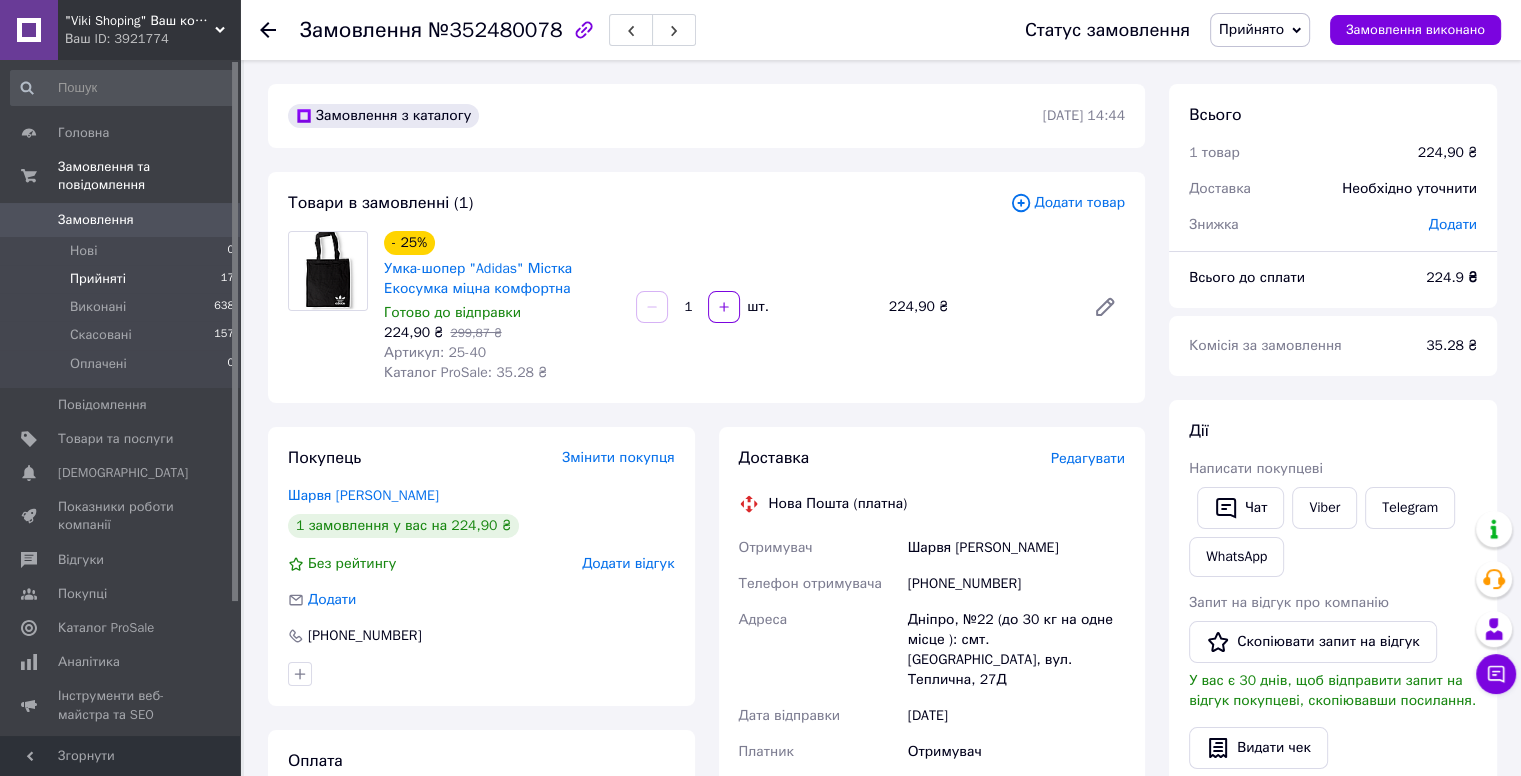click on "Прийняті" at bounding box center (98, 279) 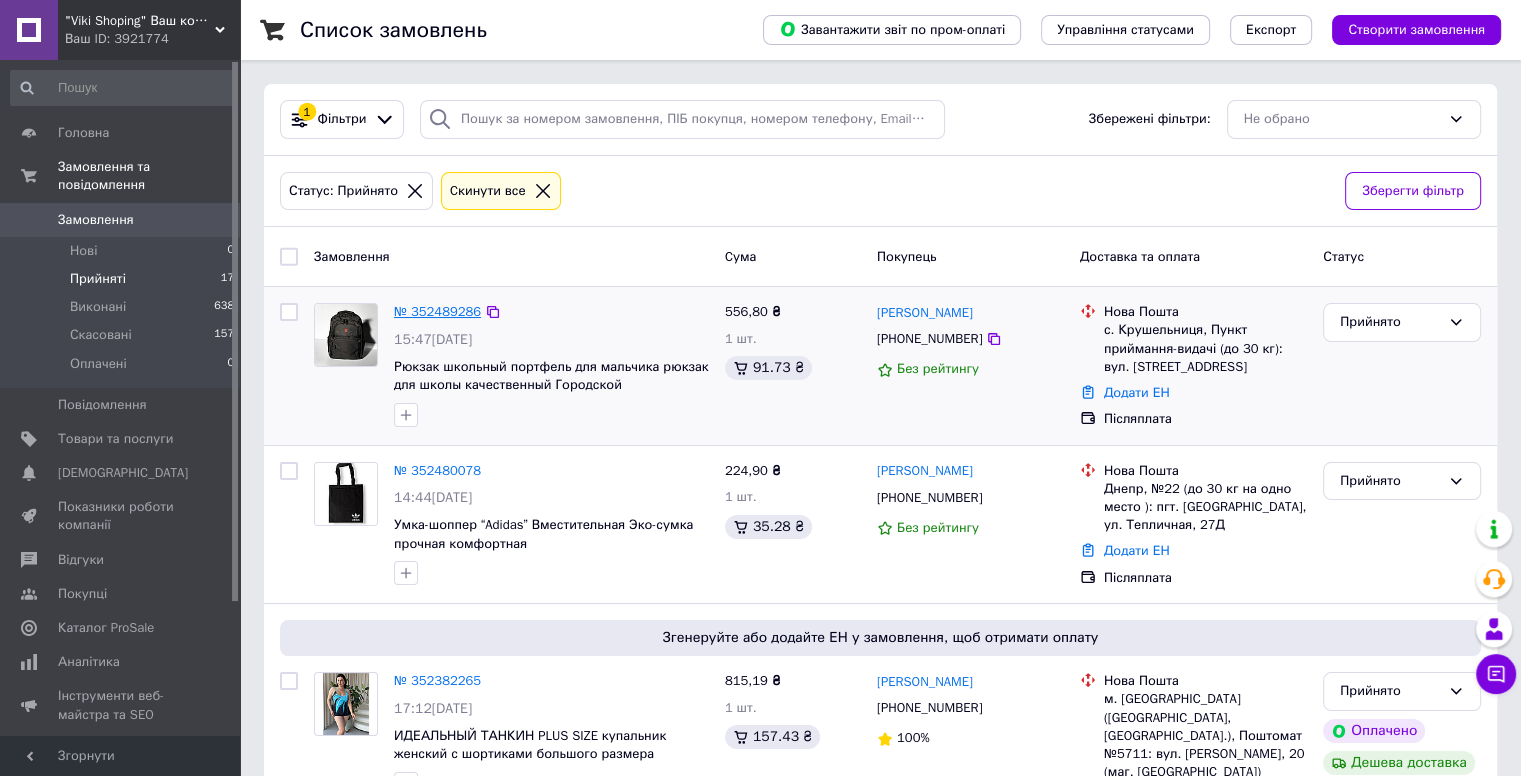 click on "№ 352489286" at bounding box center [437, 311] 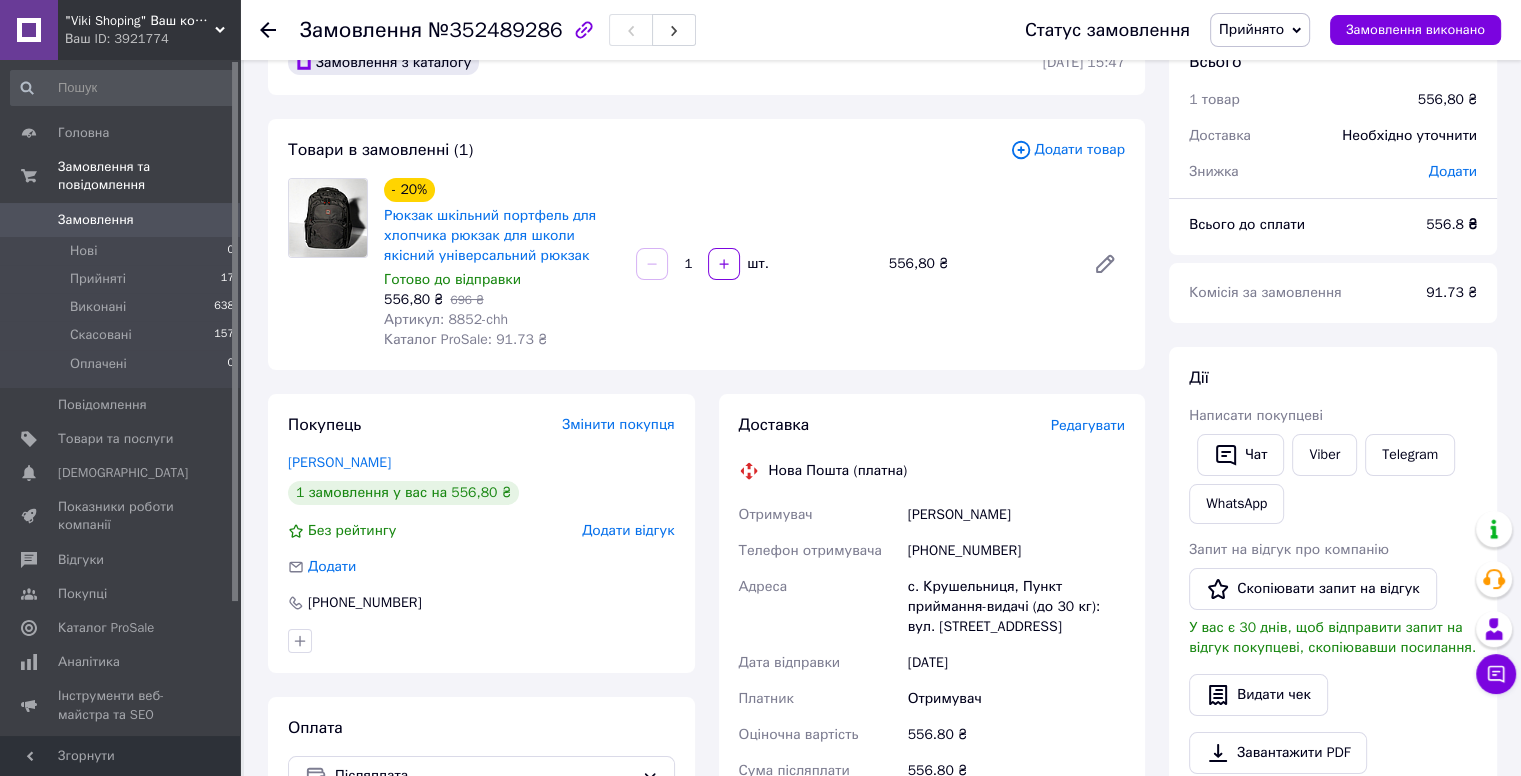 scroll, scrollTop: 100, scrollLeft: 0, axis: vertical 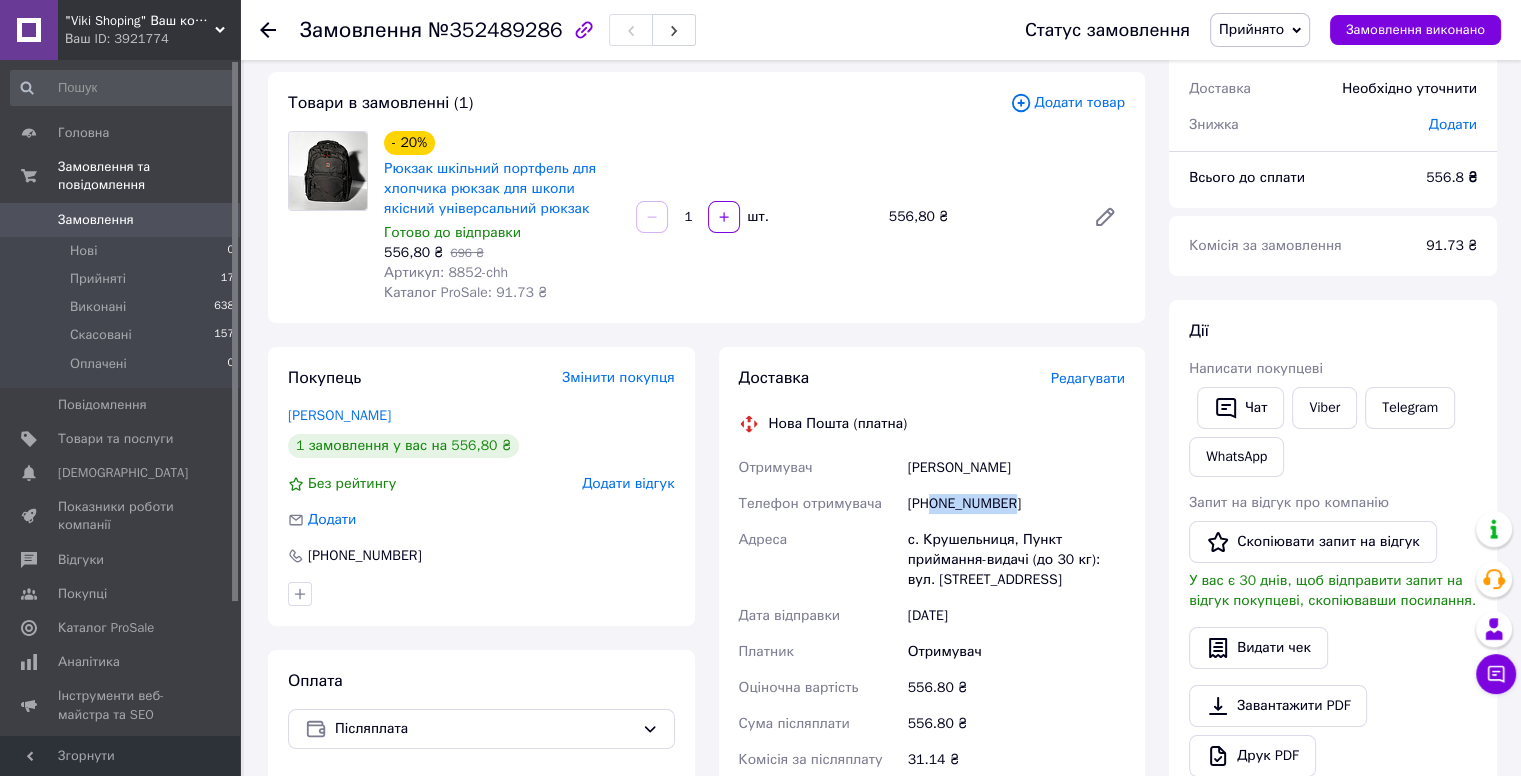 drag, startPoint x: 933, startPoint y: 506, endPoint x: 1017, endPoint y: 503, distance: 84.05355 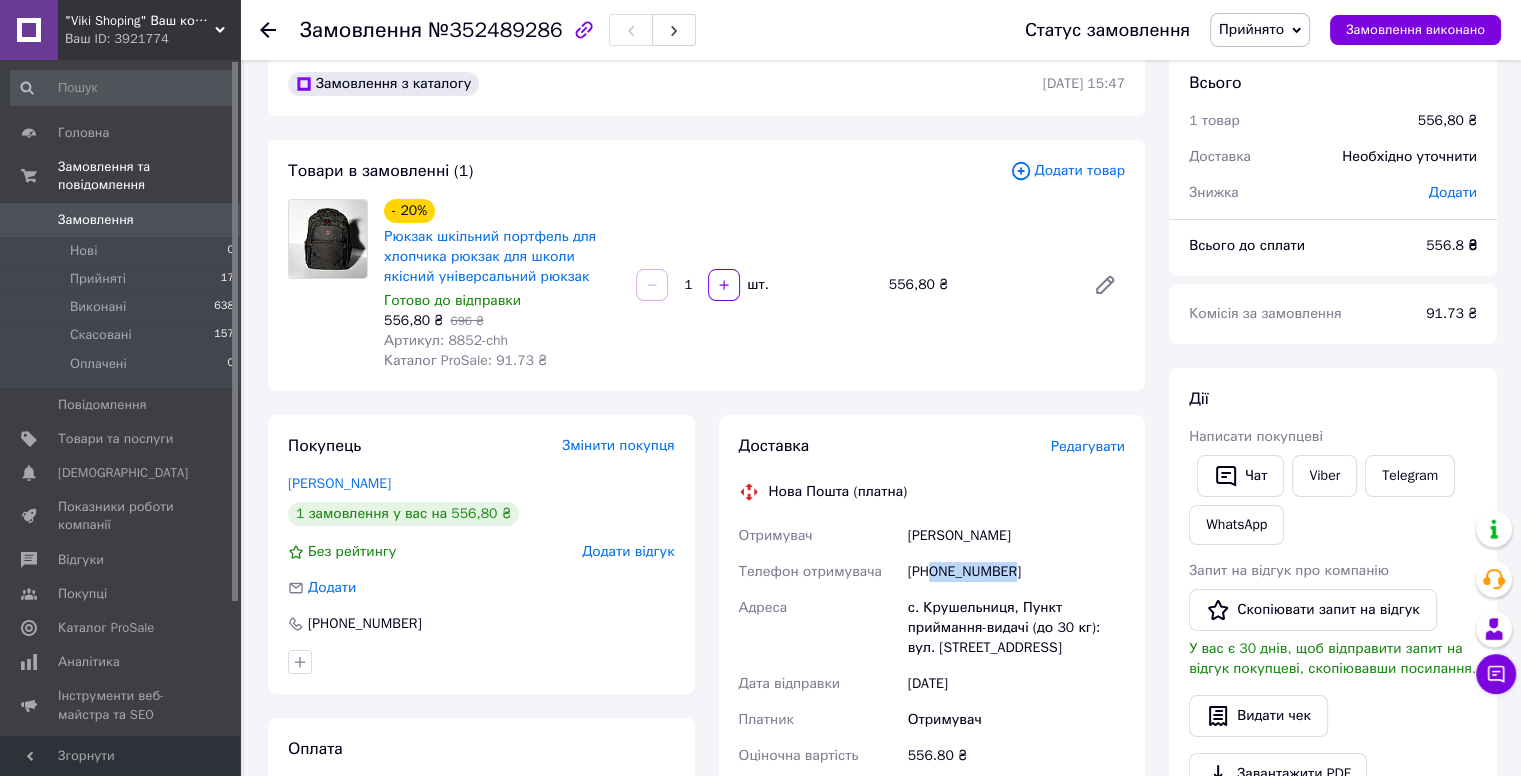 scroll, scrollTop: 0, scrollLeft: 0, axis: both 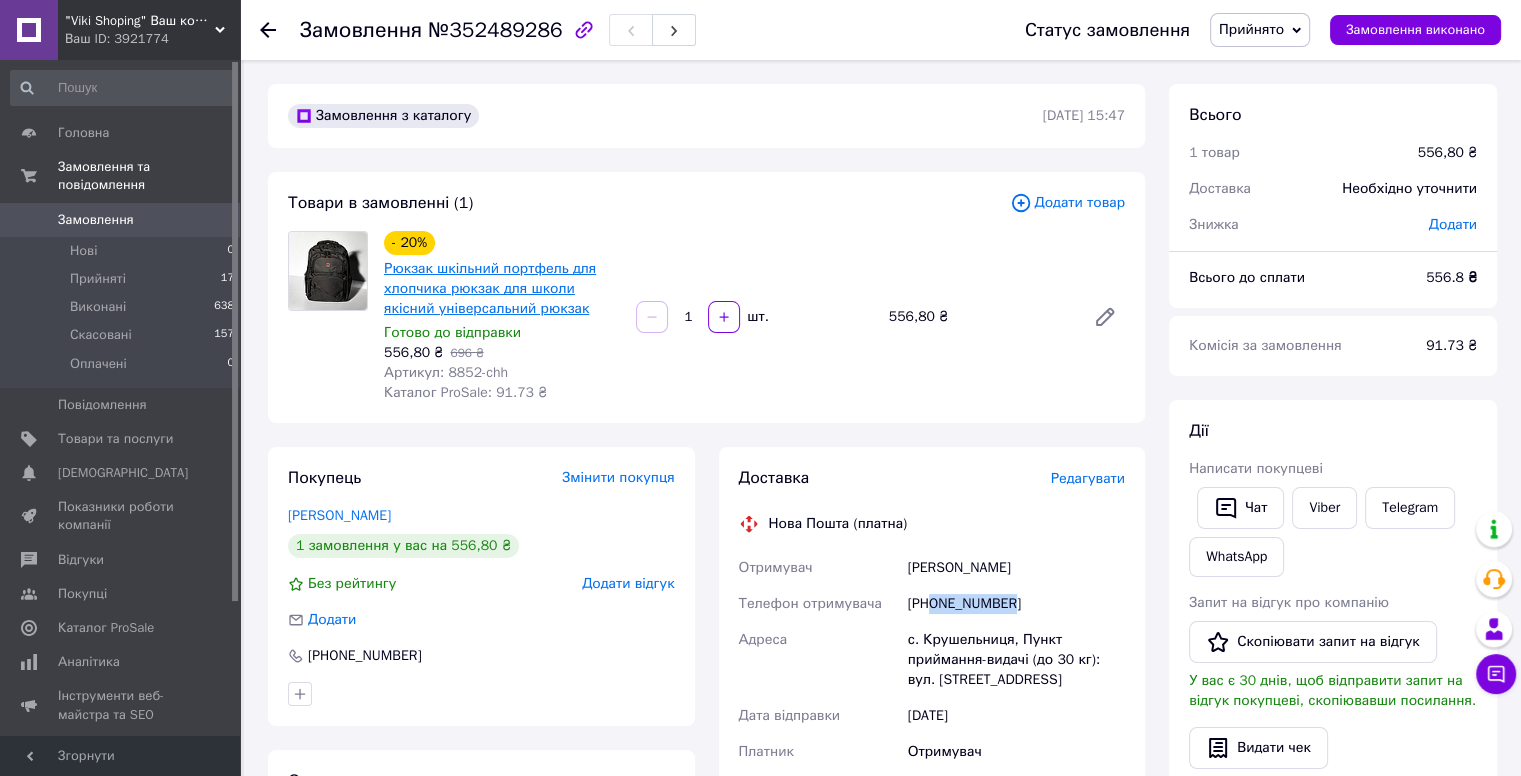 click on "Рюкзак шкільний портфель для хлопчика рюкзак для школи якісний універсальний рюкзак" at bounding box center (490, 288) 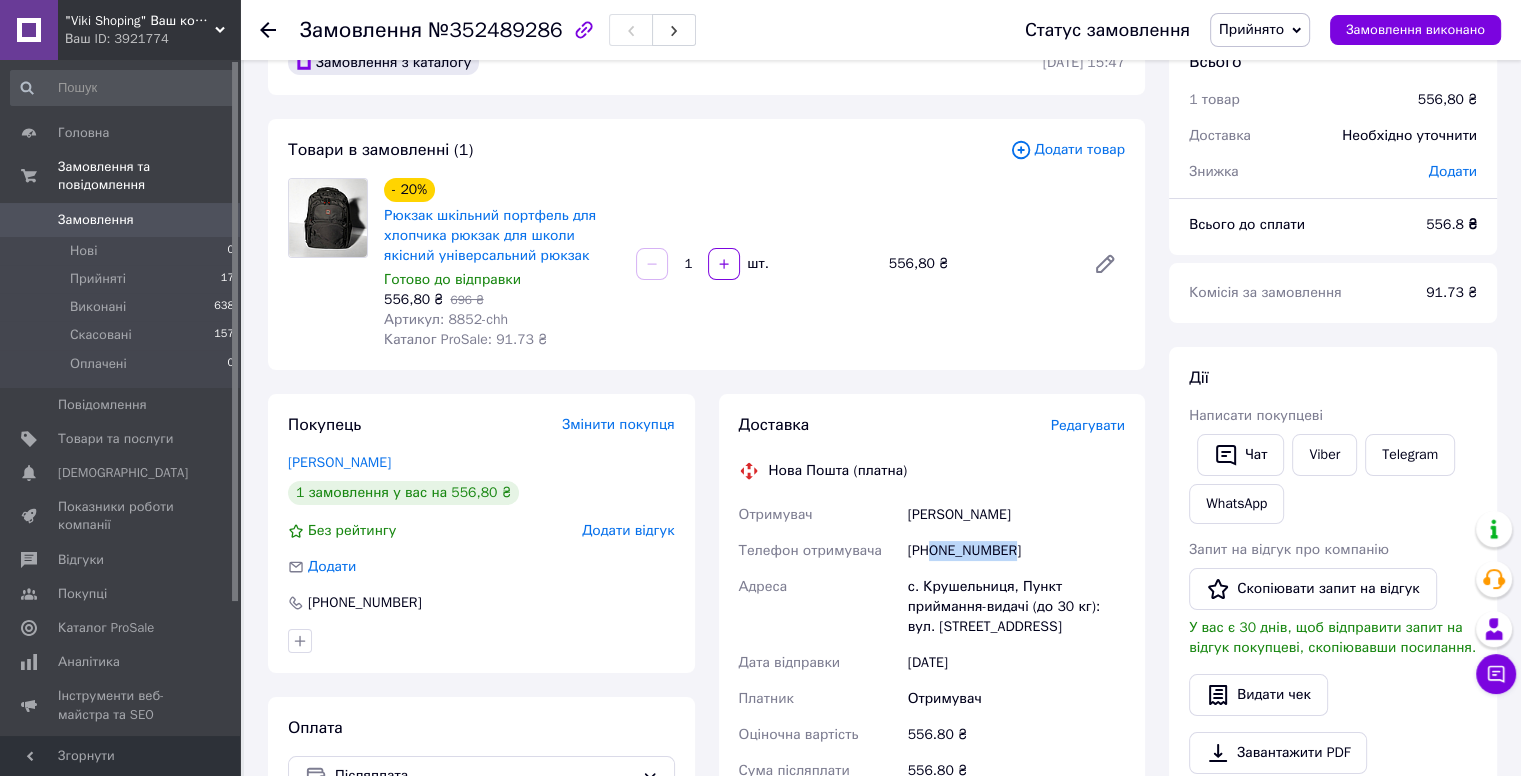 scroll, scrollTop: 100, scrollLeft: 0, axis: vertical 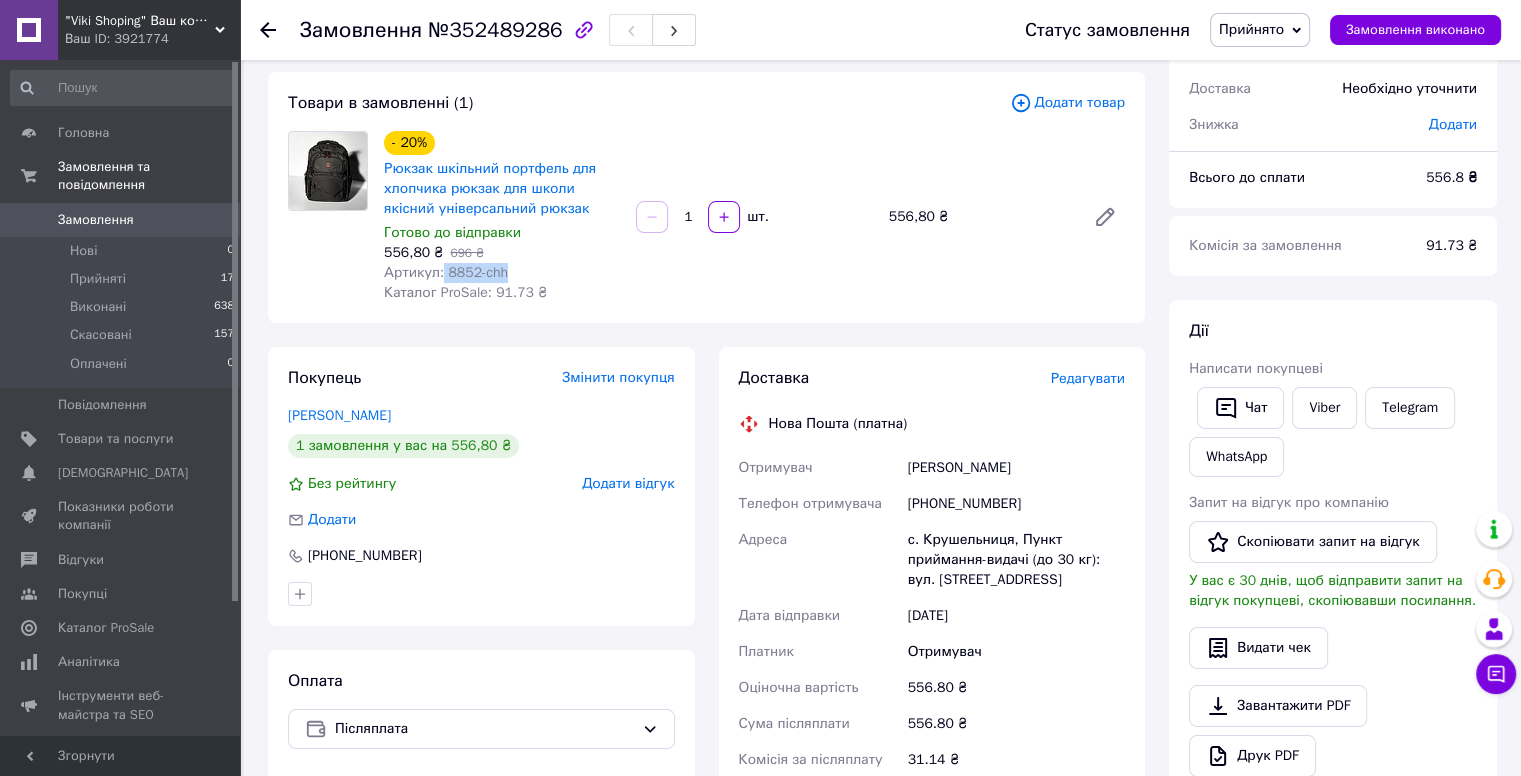 drag, startPoint x: 440, startPoint y: 273, endPoint x: 514, endPoint y: 271, distance: 74.02702 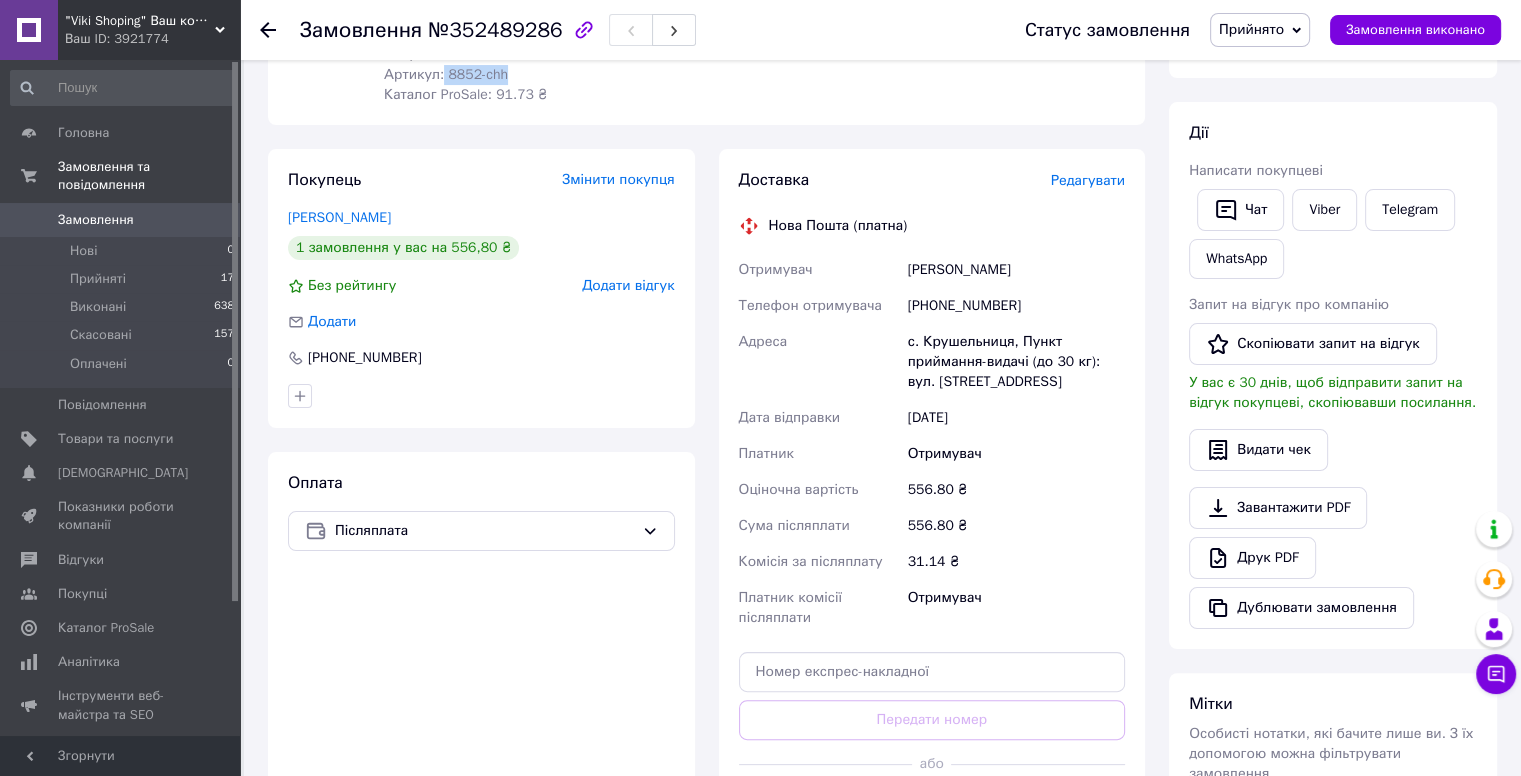 scroll, scrollTop: 300, scrollLeft: 0, axis: vertical 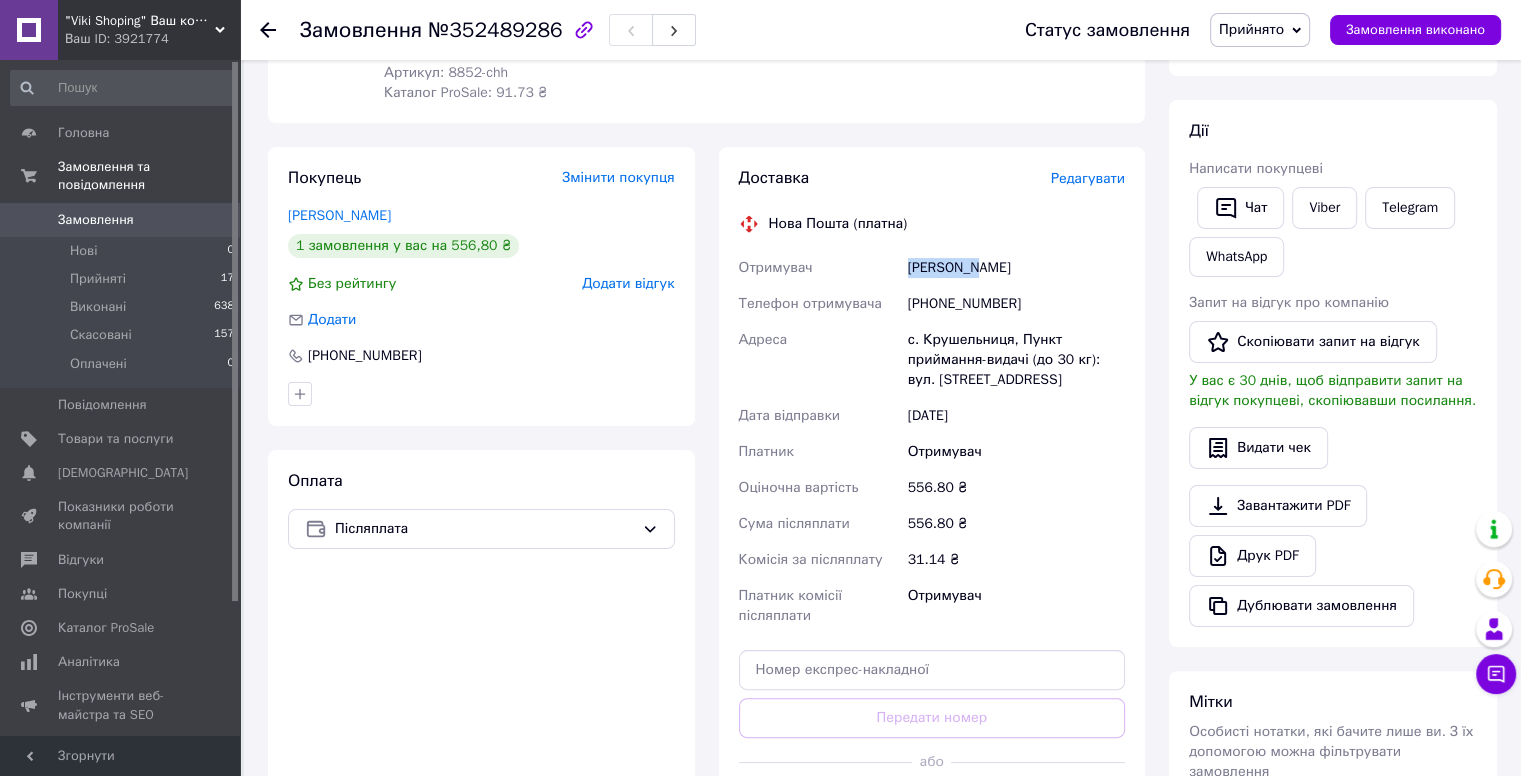 drag, startPoint x: 894, startPoint y: 267, endPoint x: 971, endPoint y: 273, distance: 77.23341 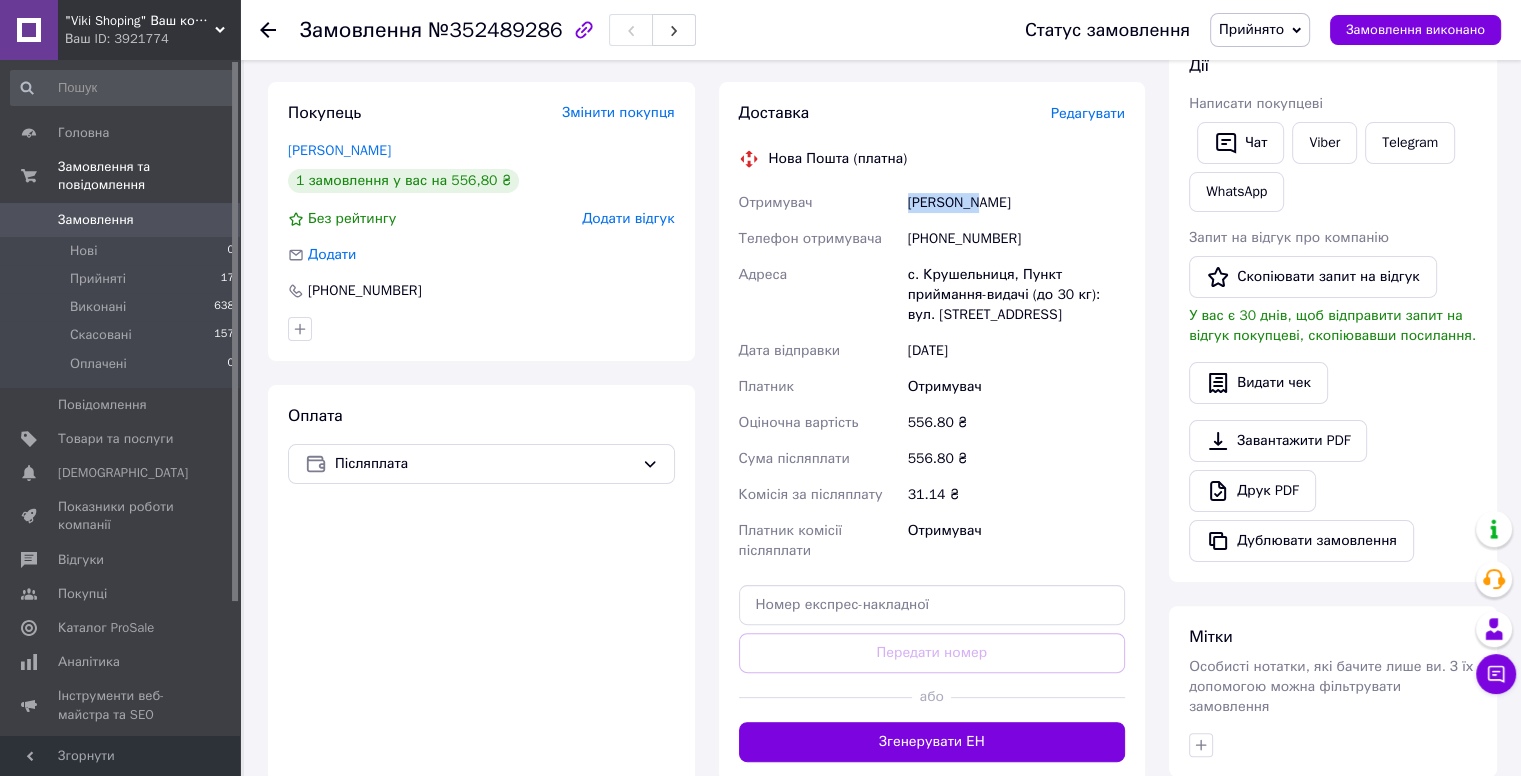 scroll, scrollTop: 500, scrollLeft: 0, axis: vertical 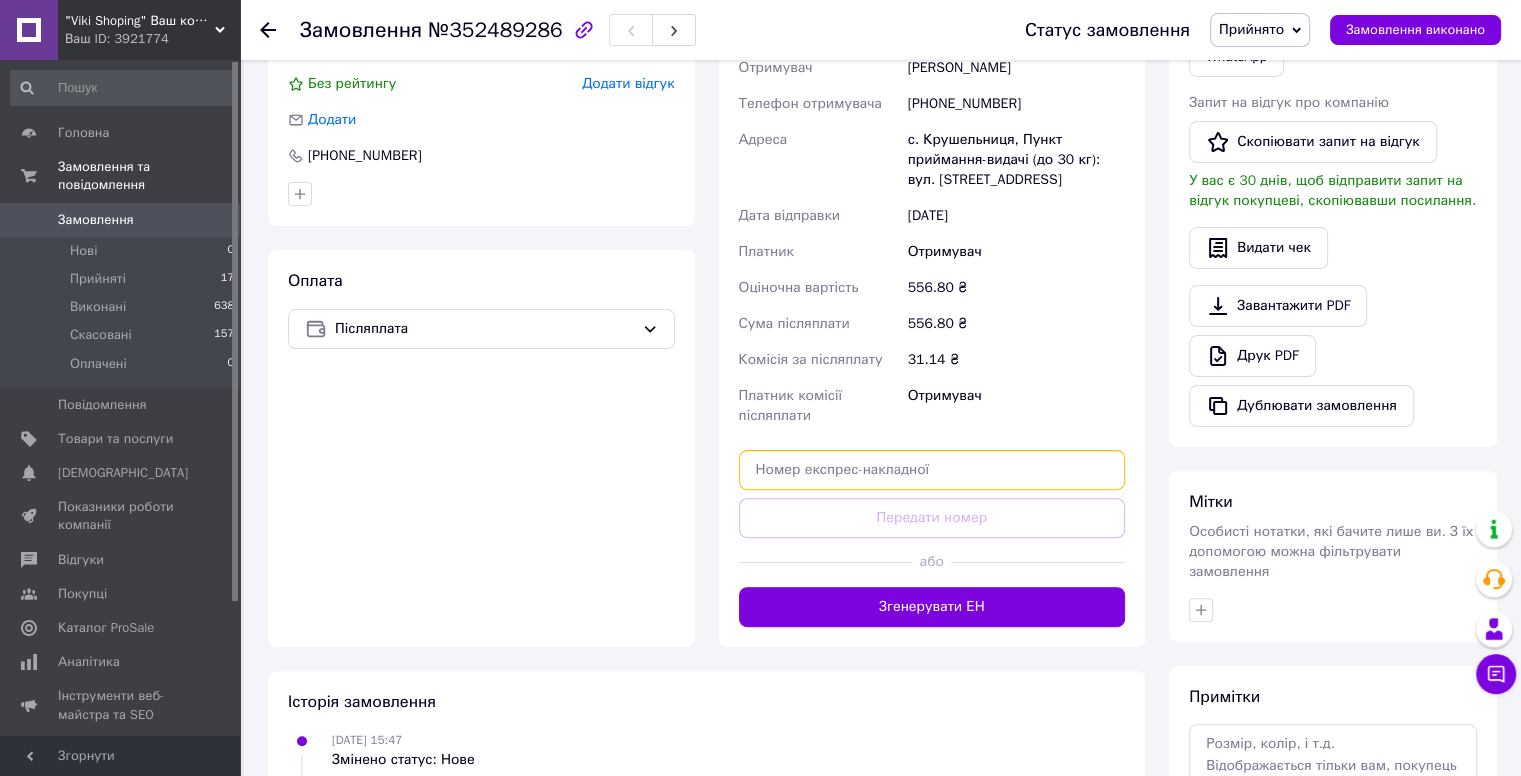 click at bounding box center (932, 470) 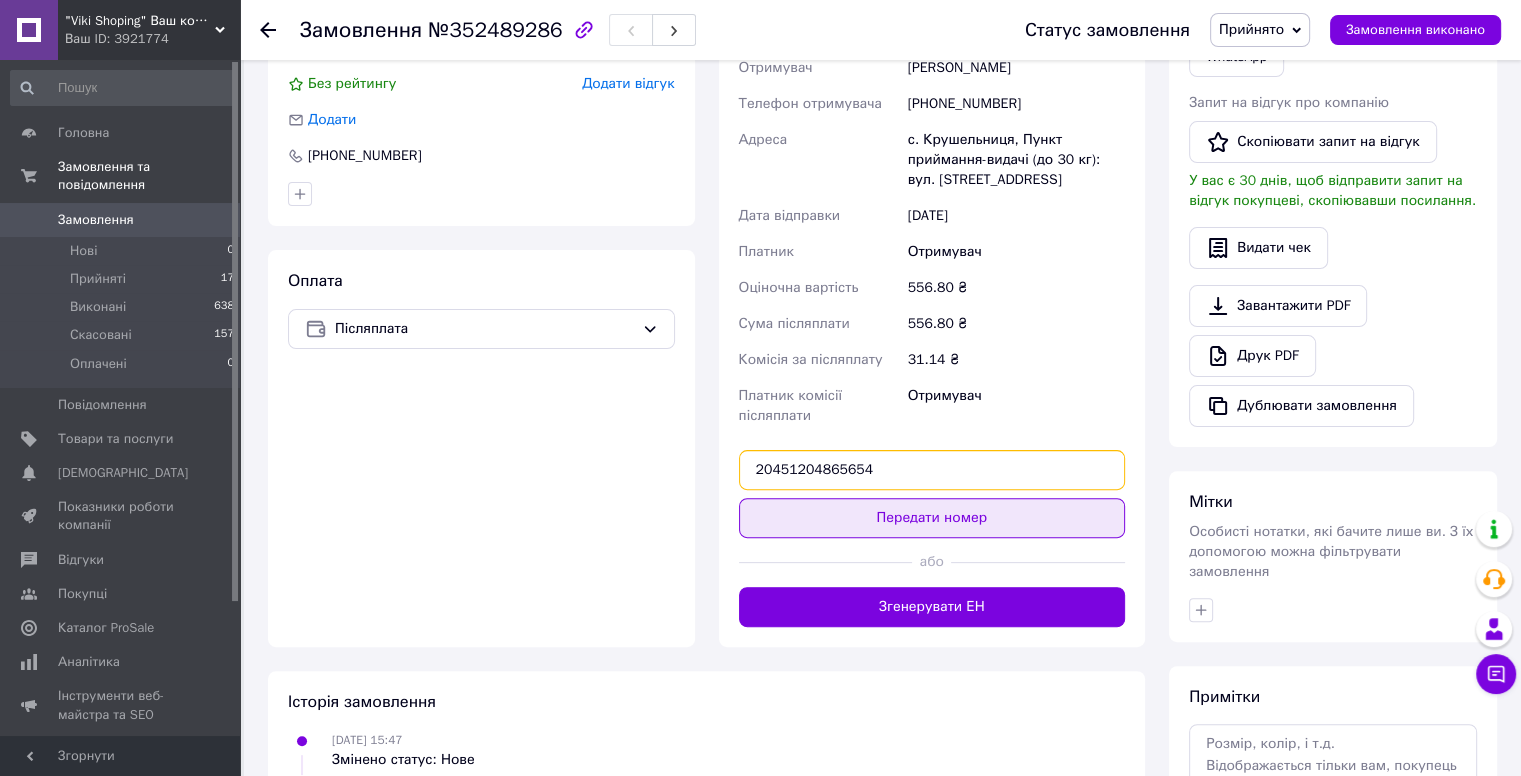 type on "20451204865654" 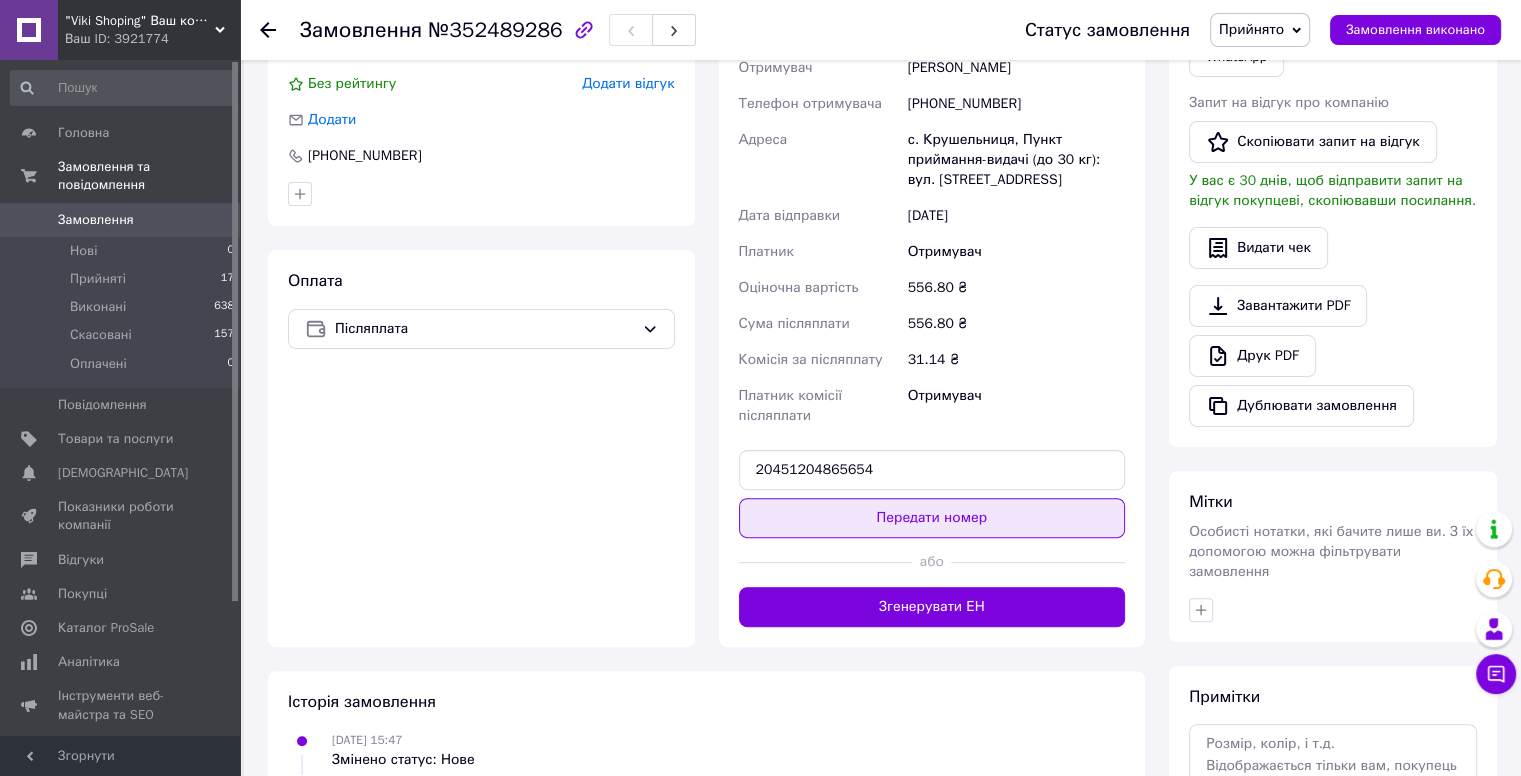 click on "Передати номер" at bounding box center [932, 518] 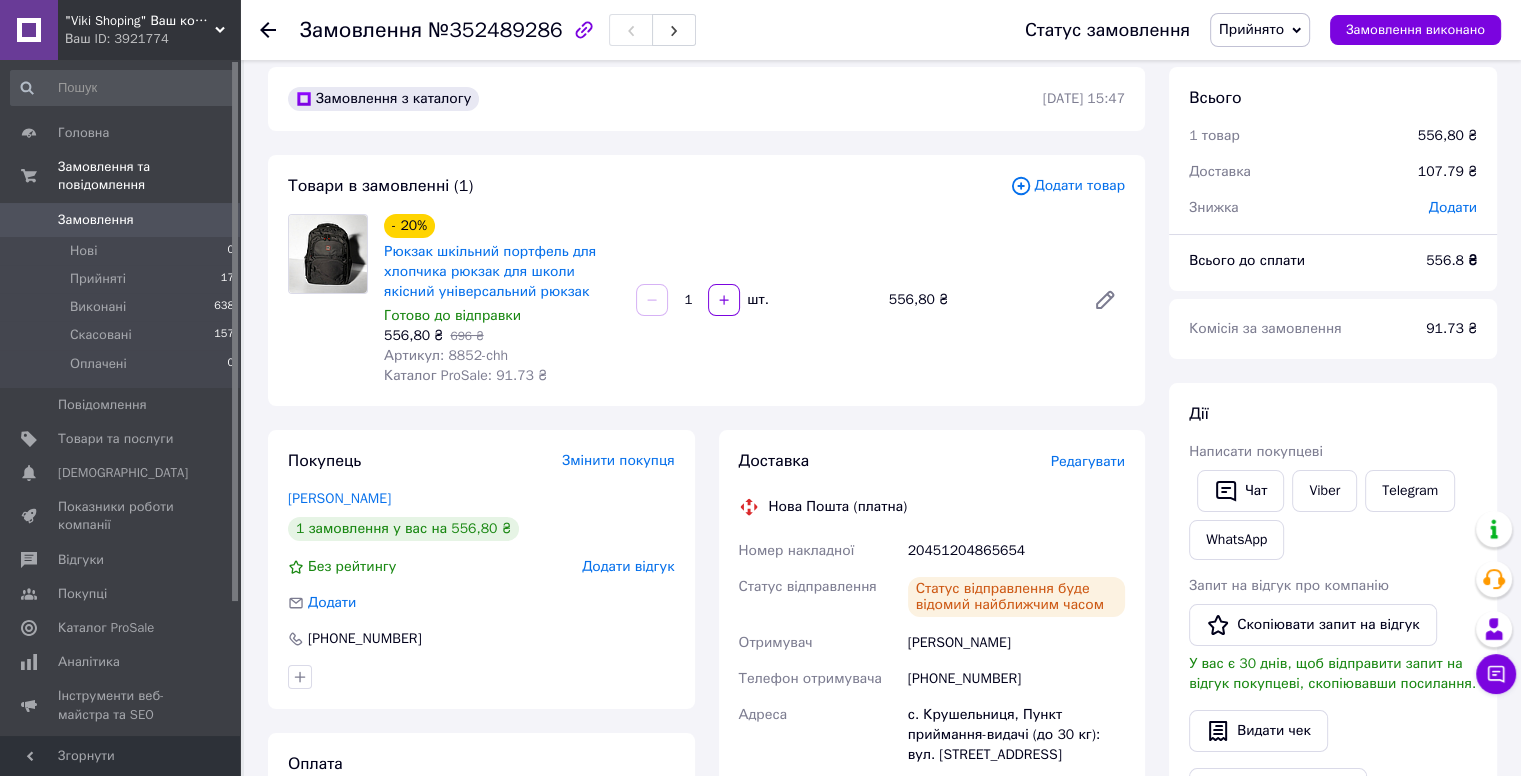 scroll, scrollTop: 0, scrollLeft: 0, axis: both 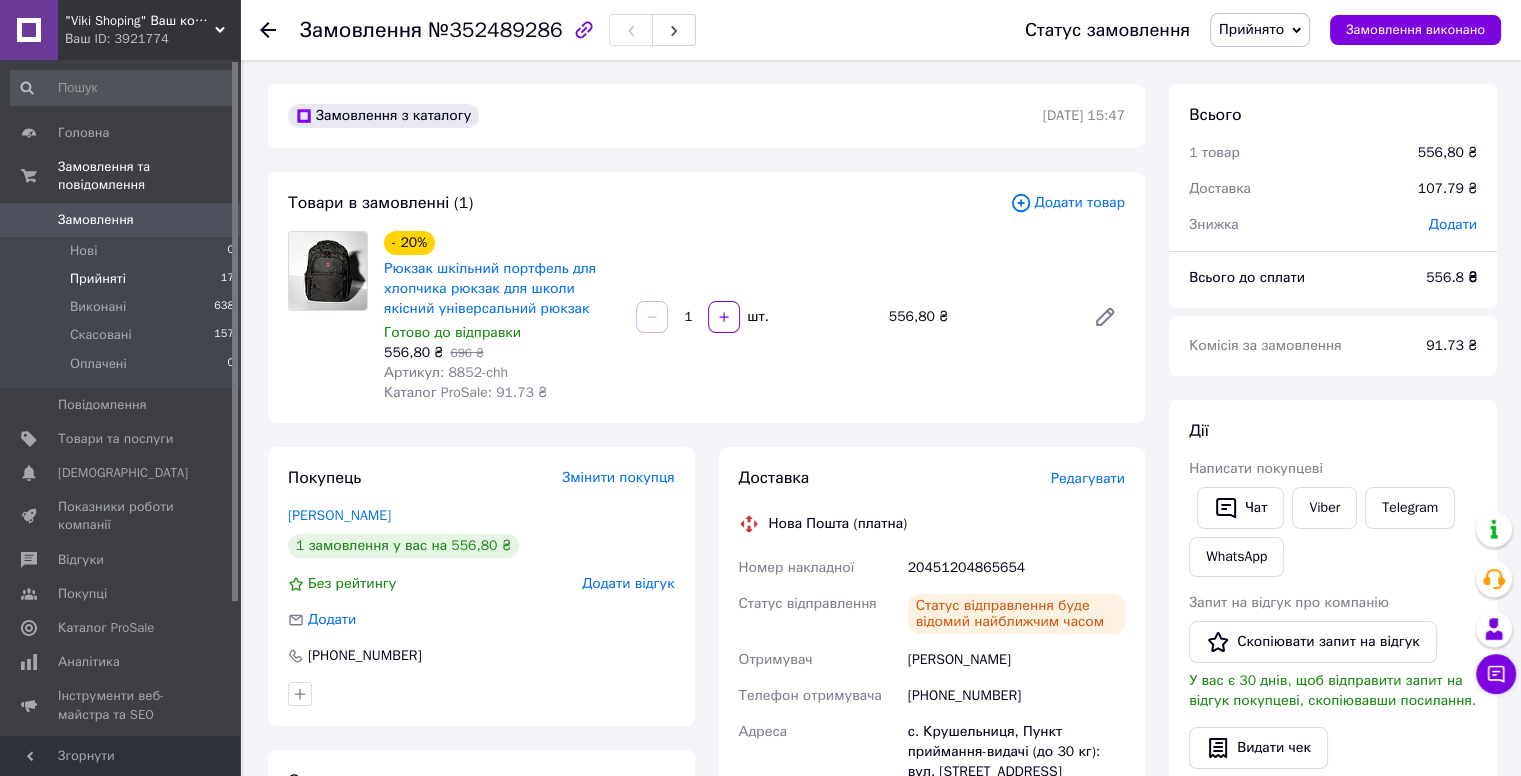 click on "Прийняті" at bounding box center (98, 279) 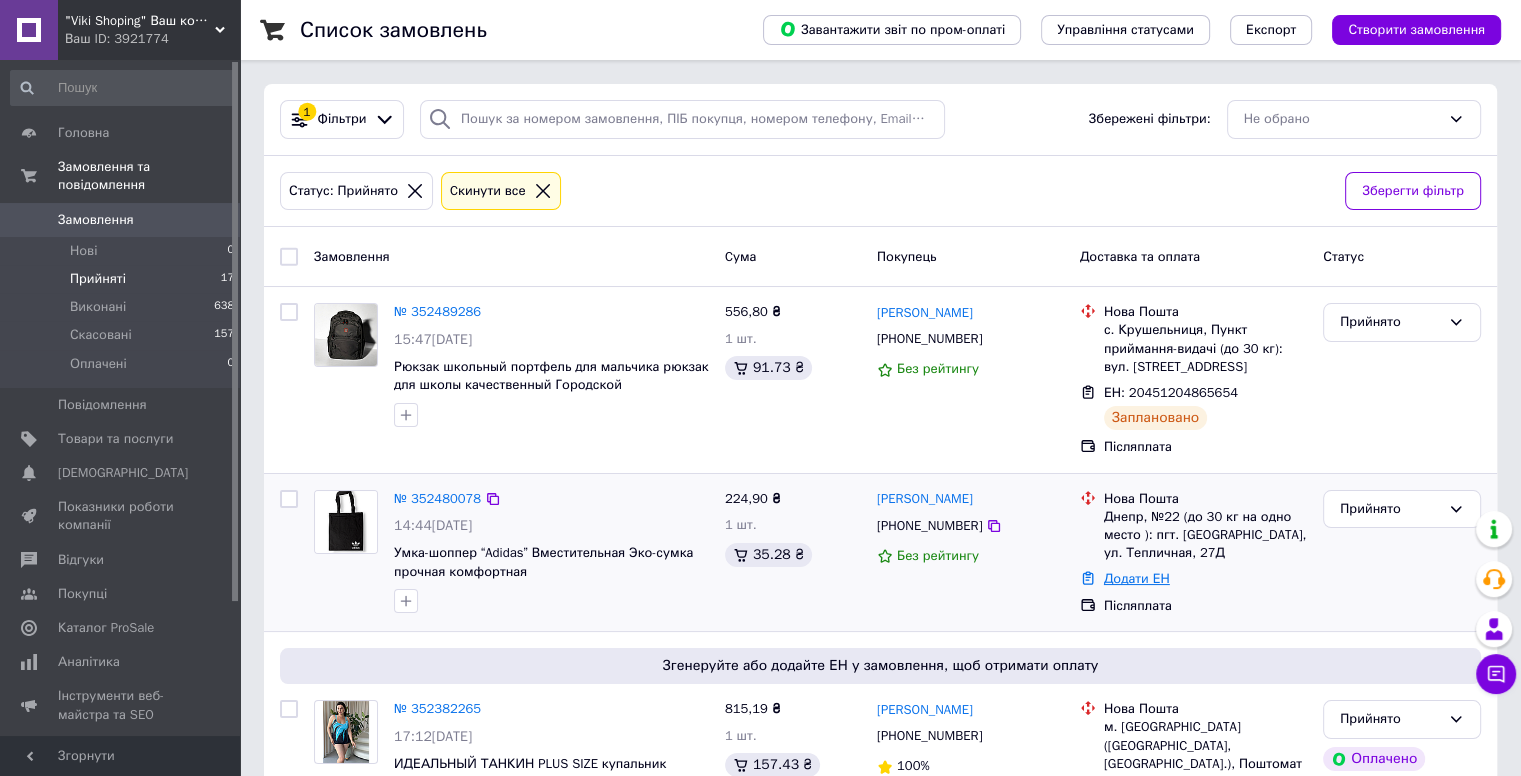 click on "Додати ЕН" at bounding box center [1137, 578] 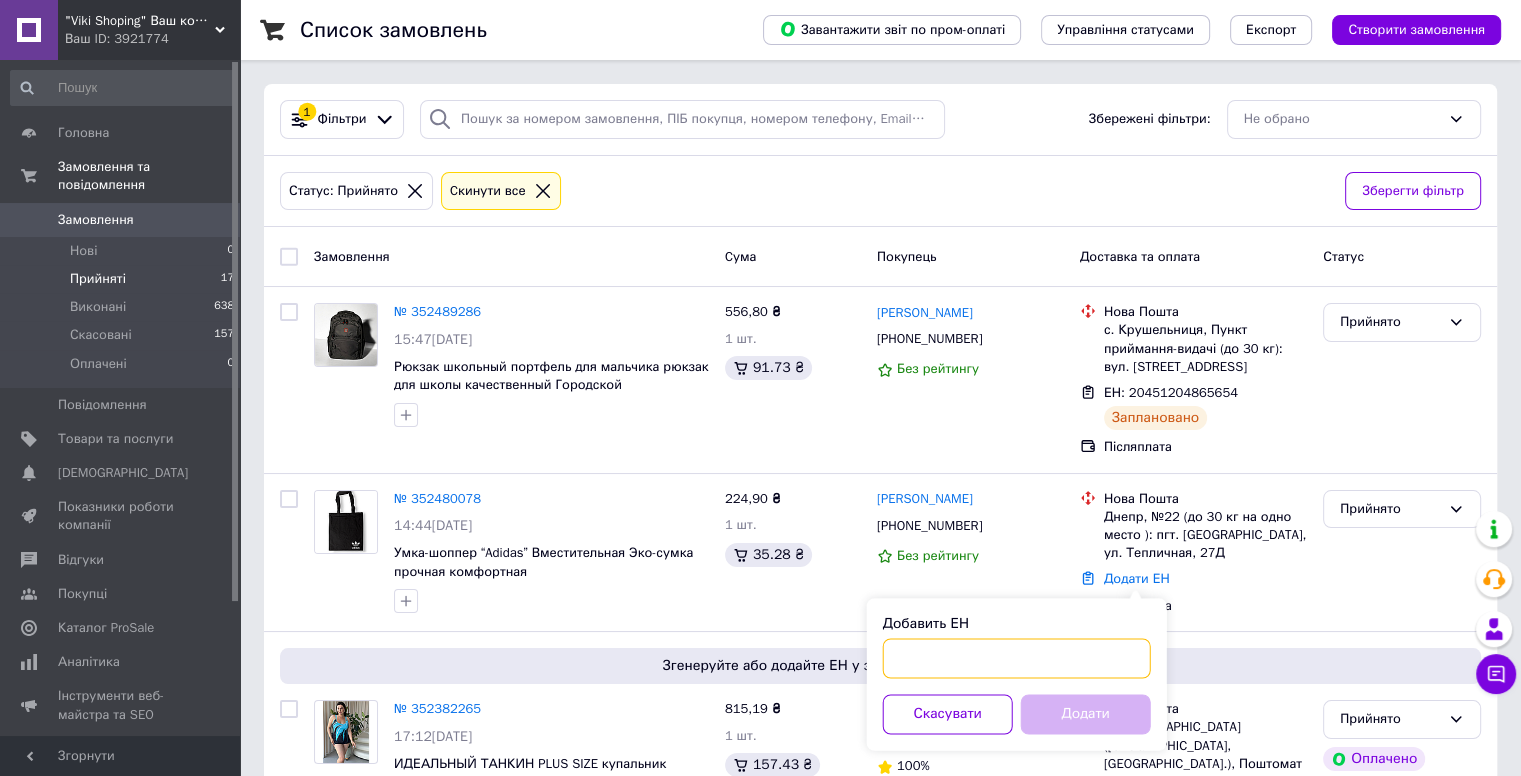 click on "Добавить ЕН" at bounding box center (1017, 658) 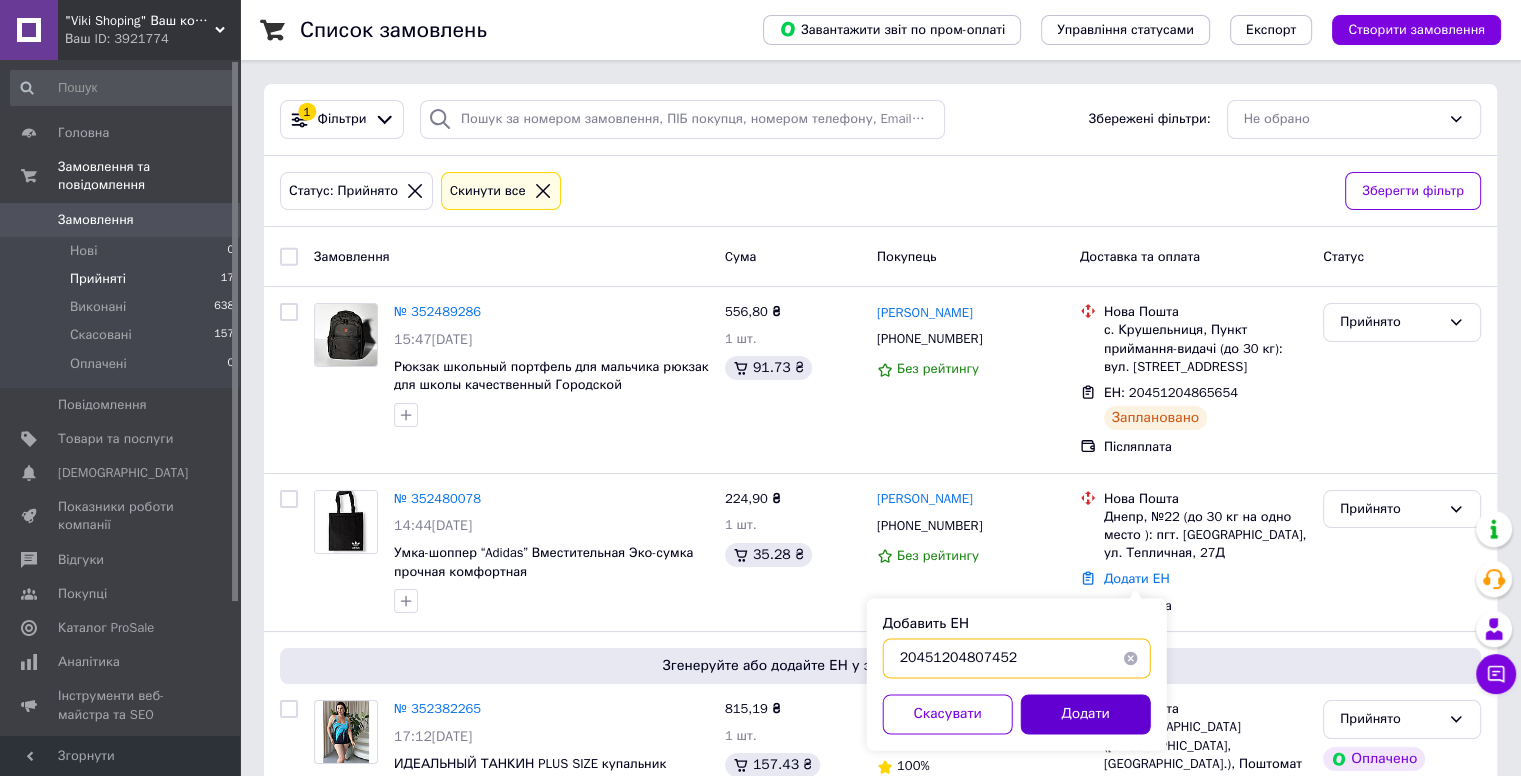 type on "20451204807452" 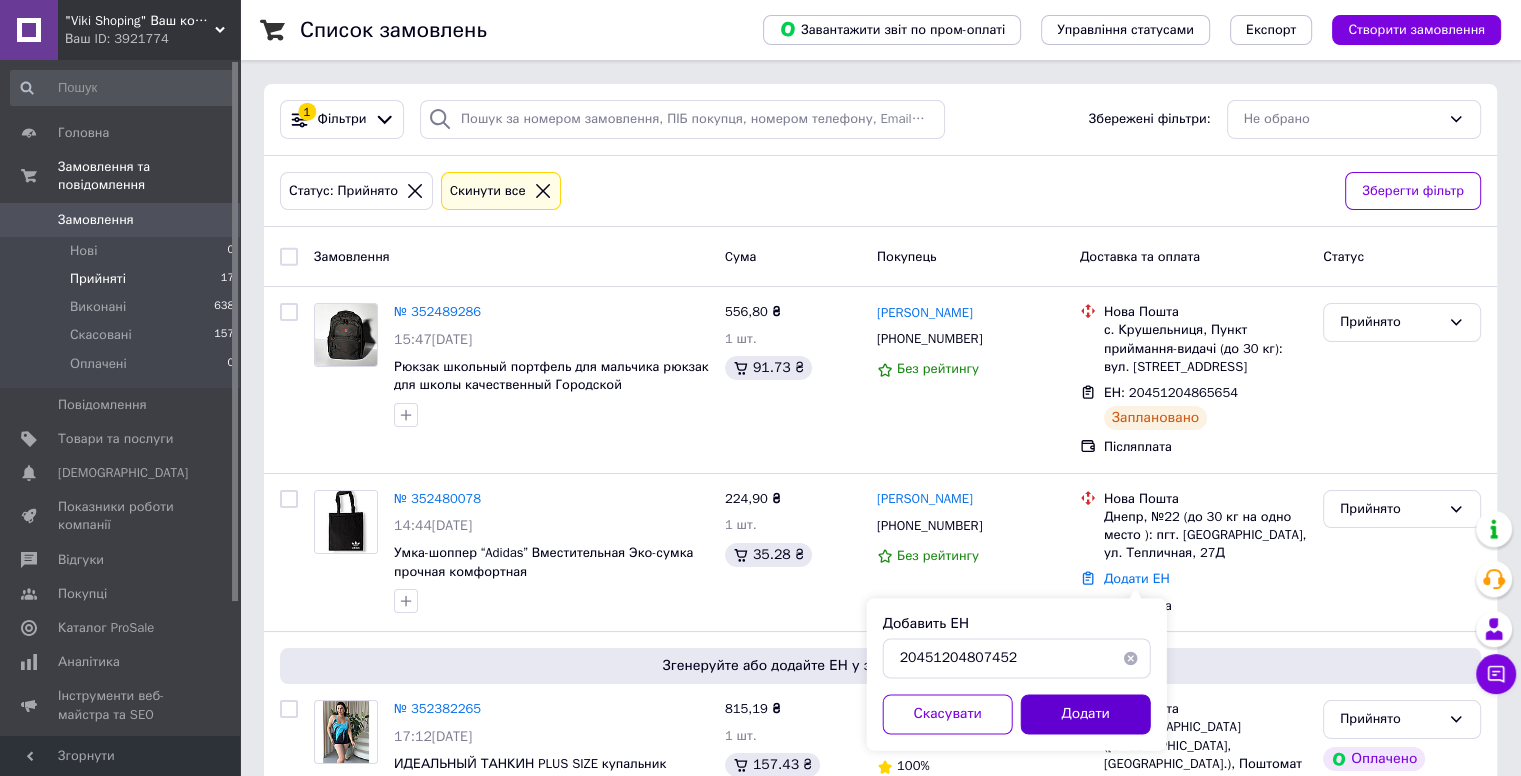 click on "Додати" at bounding box center [1086, 714] 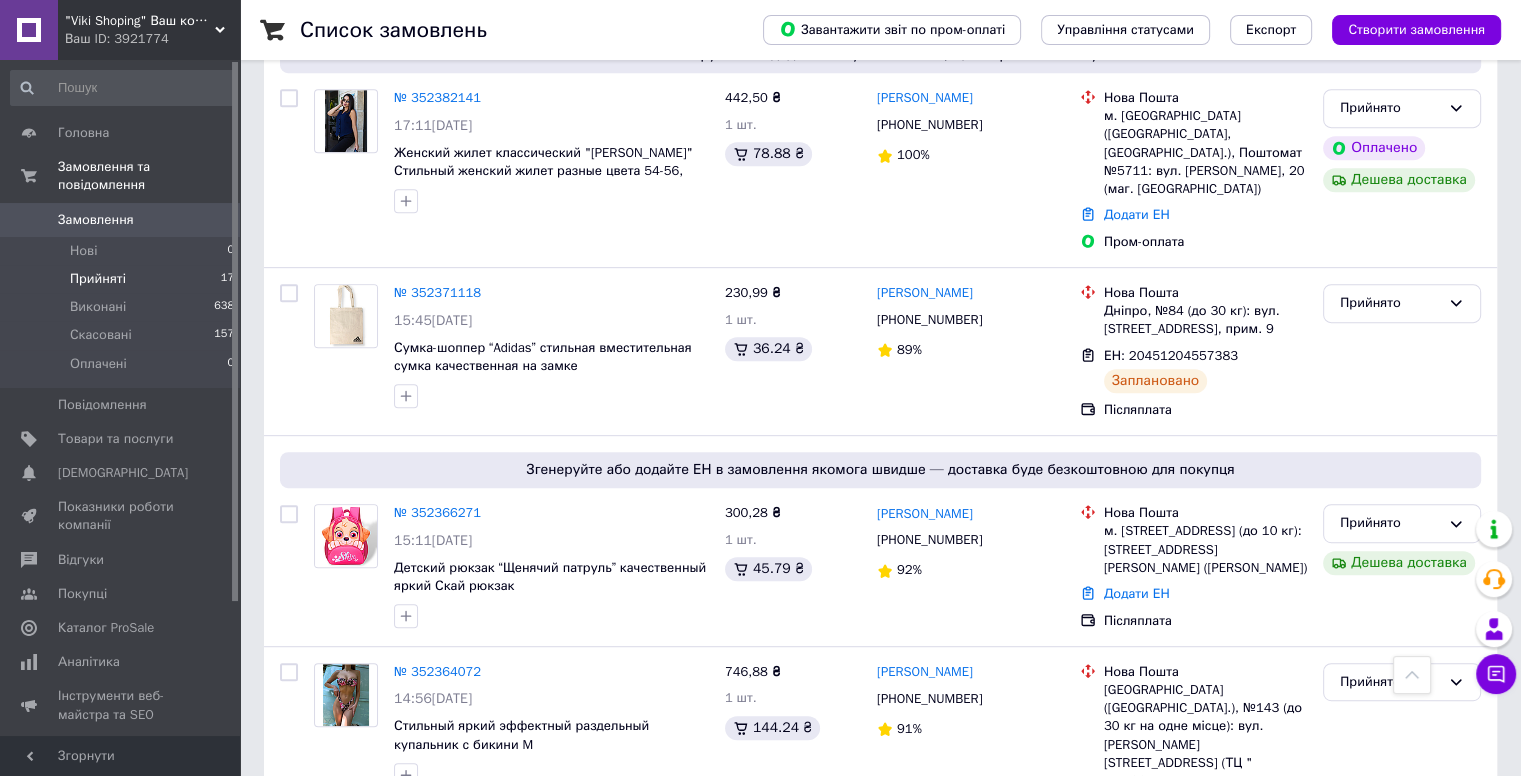 scroll, scrollTop: 900, scrollLeft: 0, axis: vertical 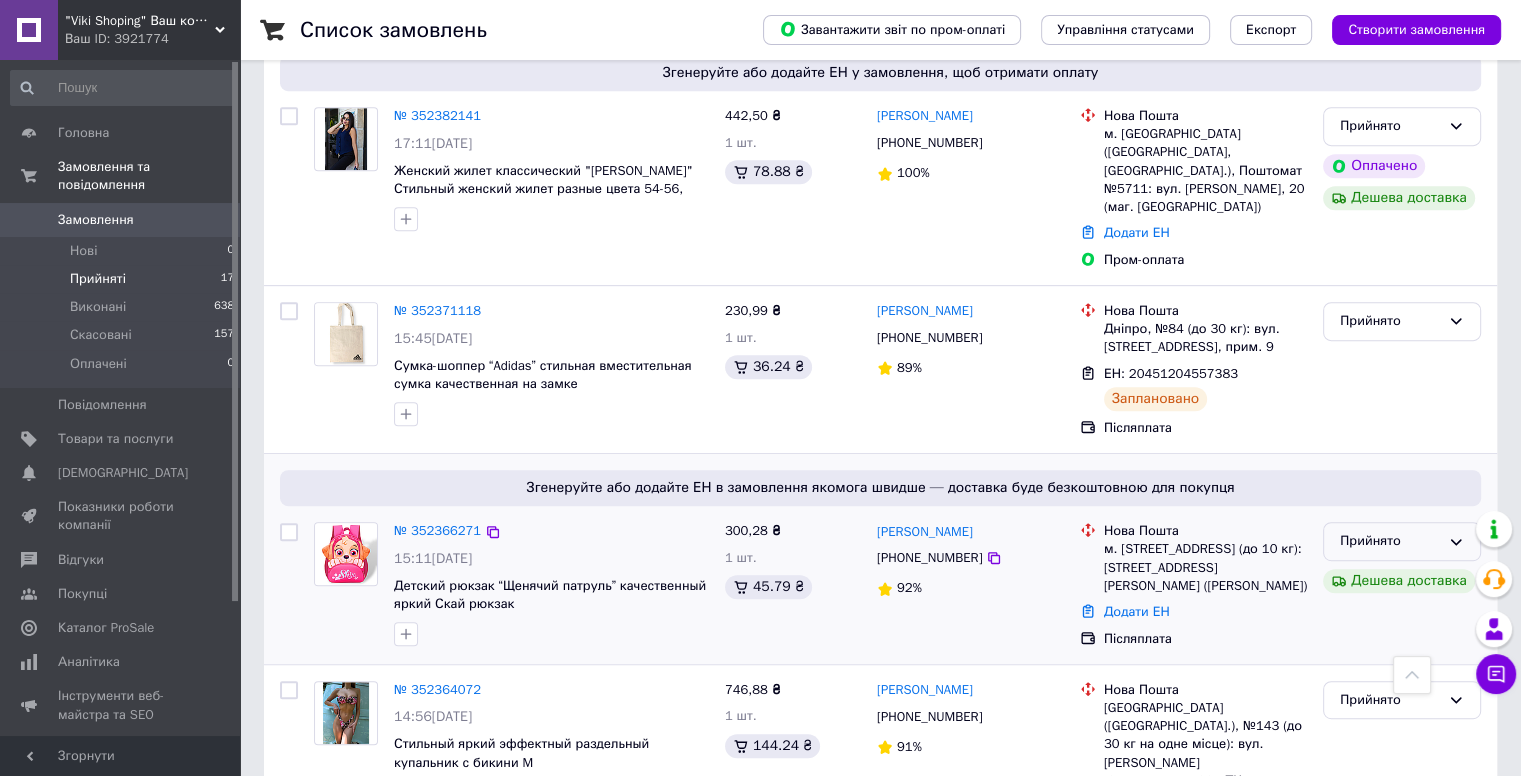 click 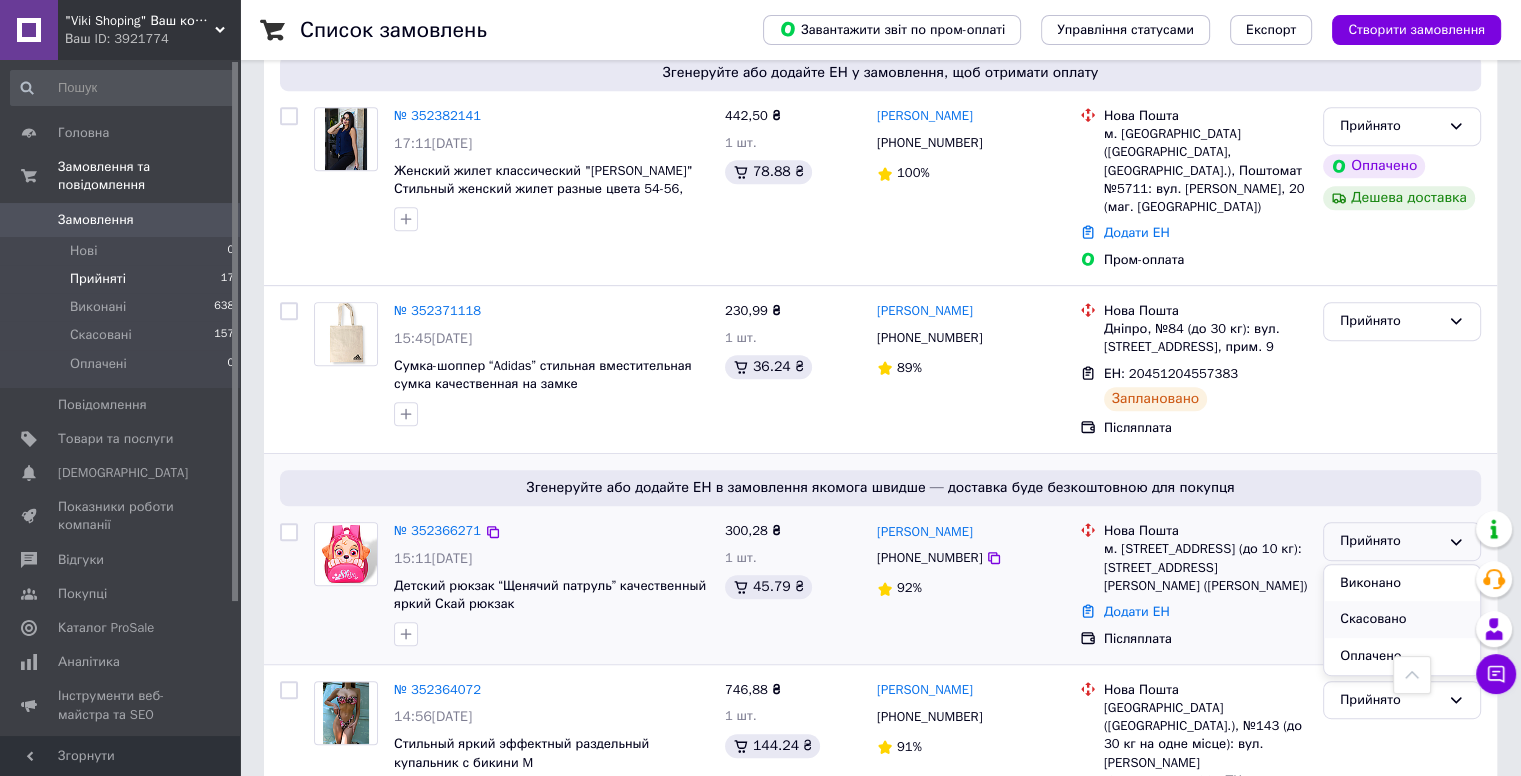 click on "Скасовано" at bounding box center (1402, 619) 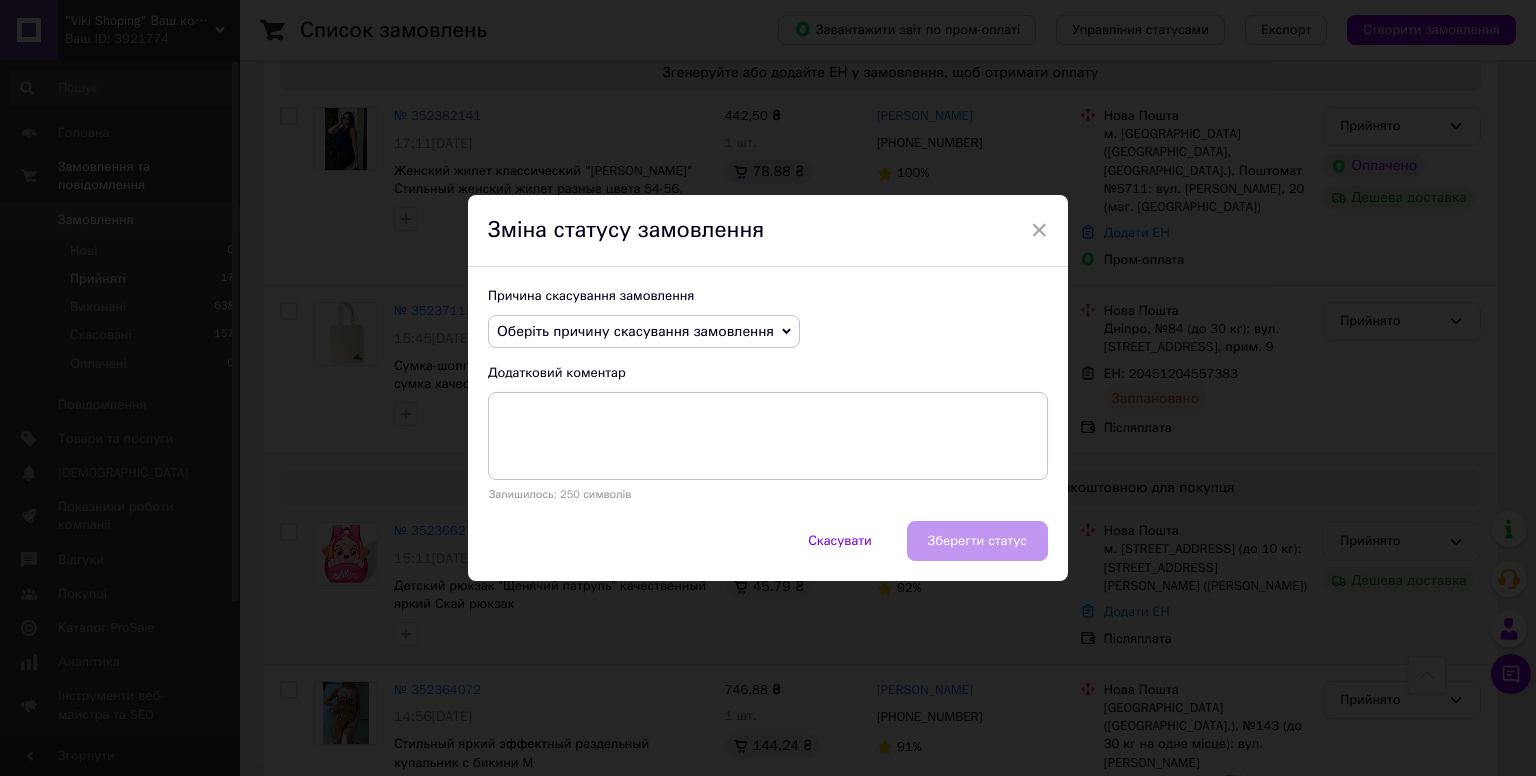 click 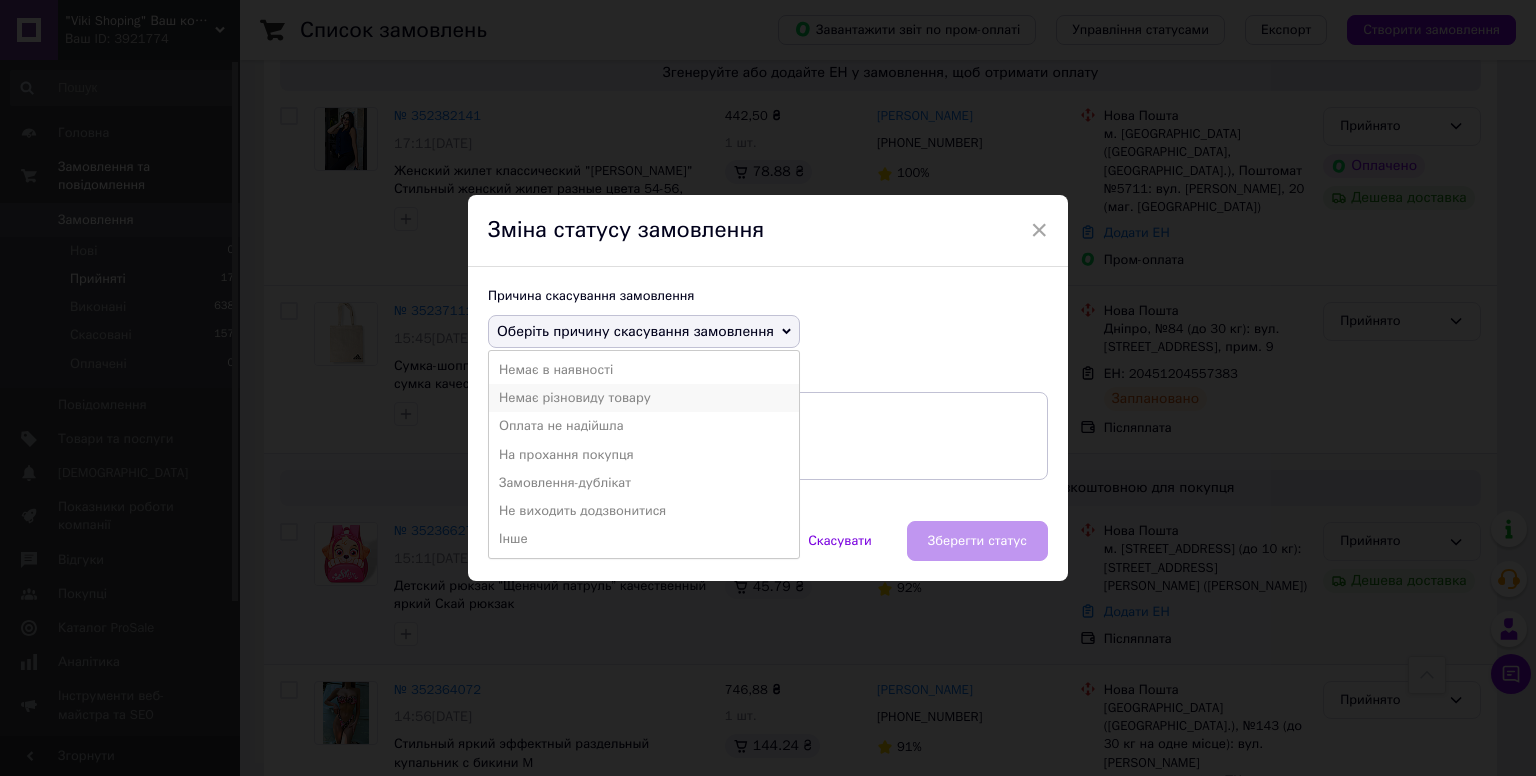 click on "Немає різновиду товару" at bounding box center [644, 398] 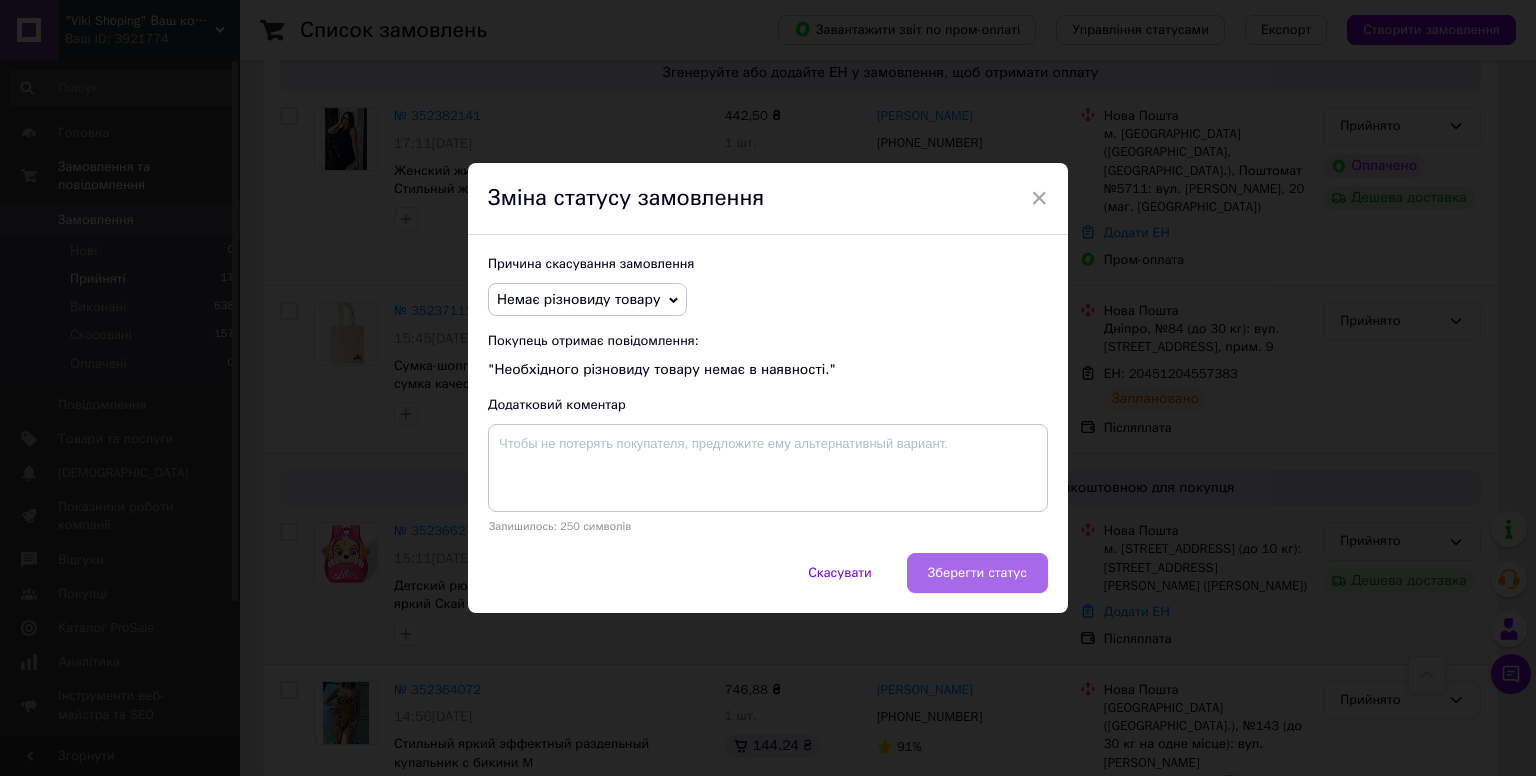 click on "Зберегти статус" at bounding box center (977, 573) 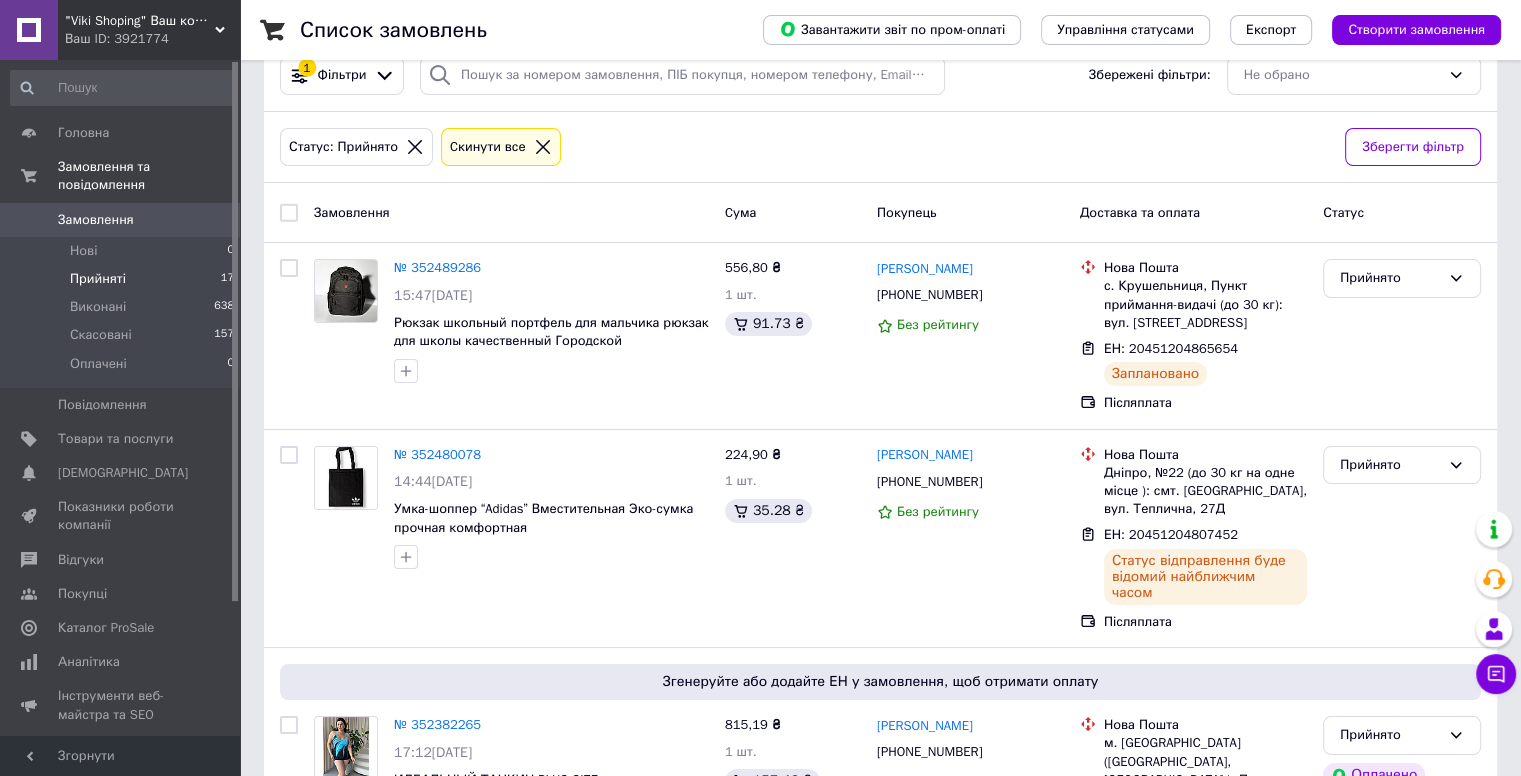 scroll, scrollTop: 0, scrollLeft: 0, axis: both 